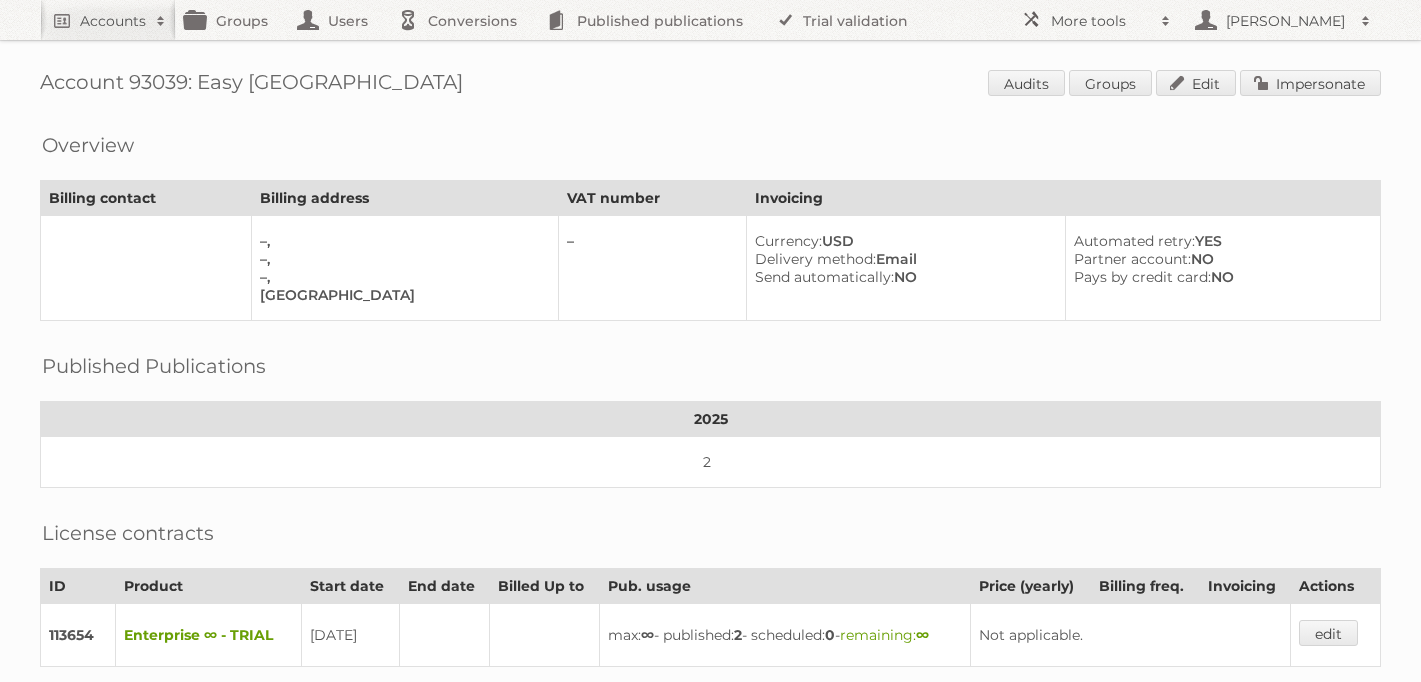 scroll, scrollTop: 0, scrollLeft: 0, axis: both 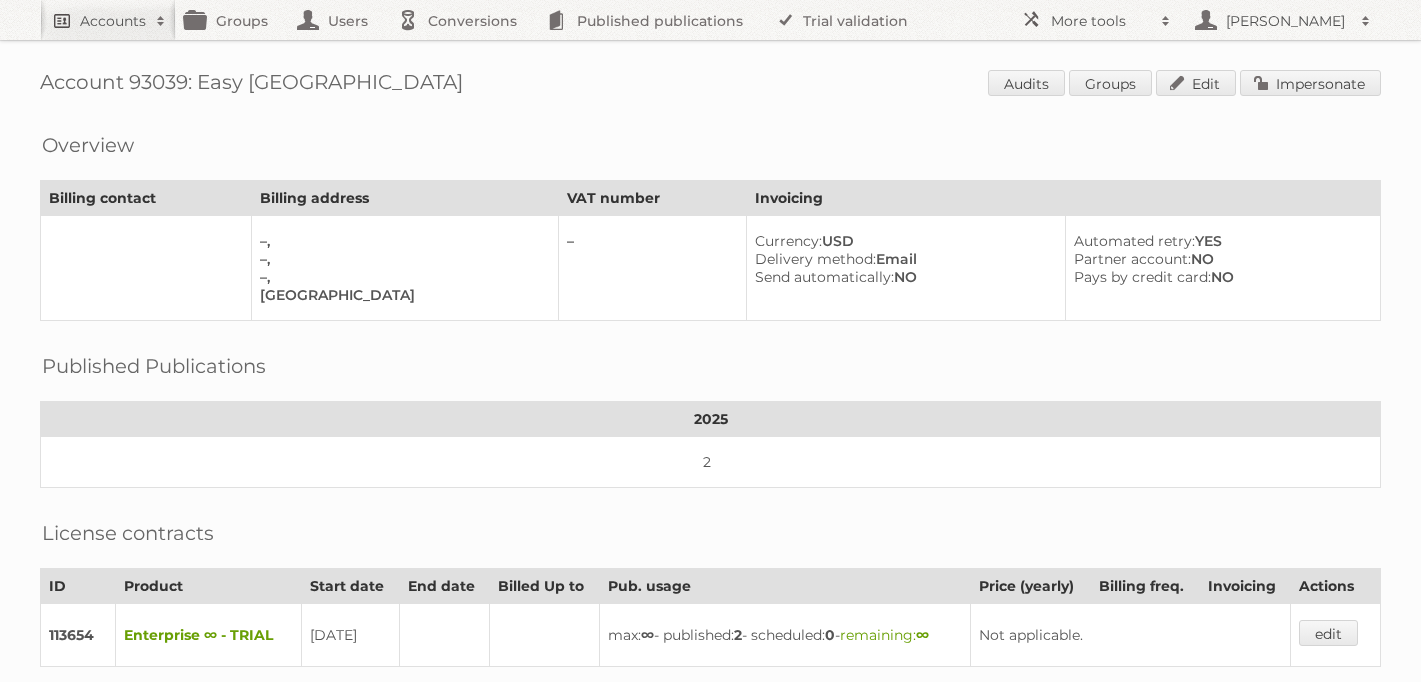 click on "Accounts" at bounding box center [113, 21] 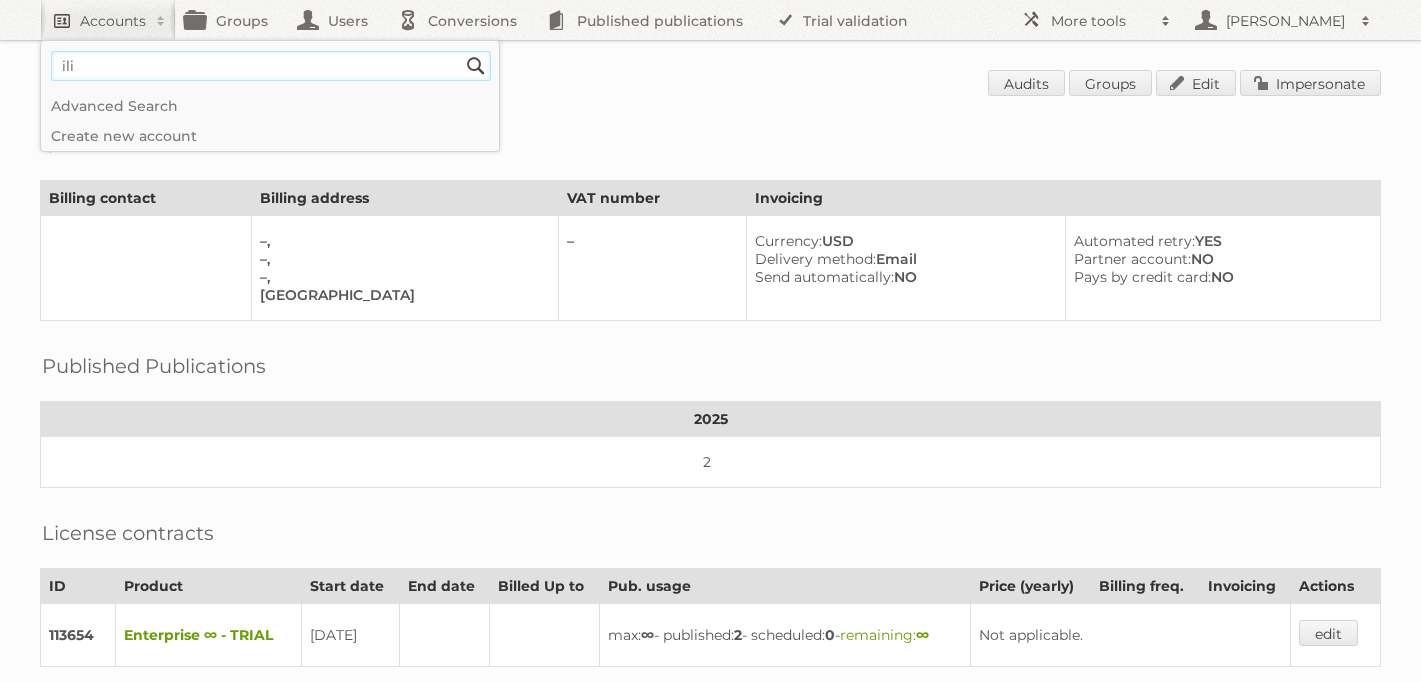type on "iliana@publitas.com" 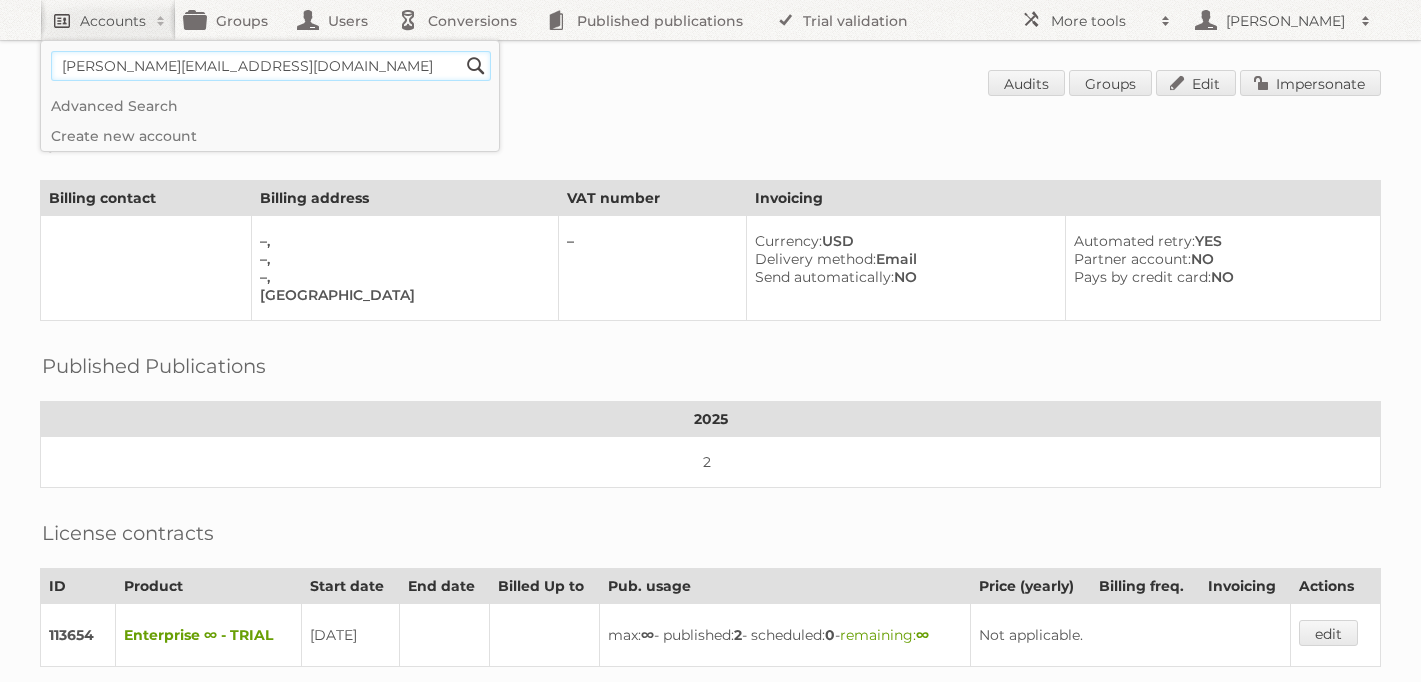 click on "Search" at bounding box center (476, 66) 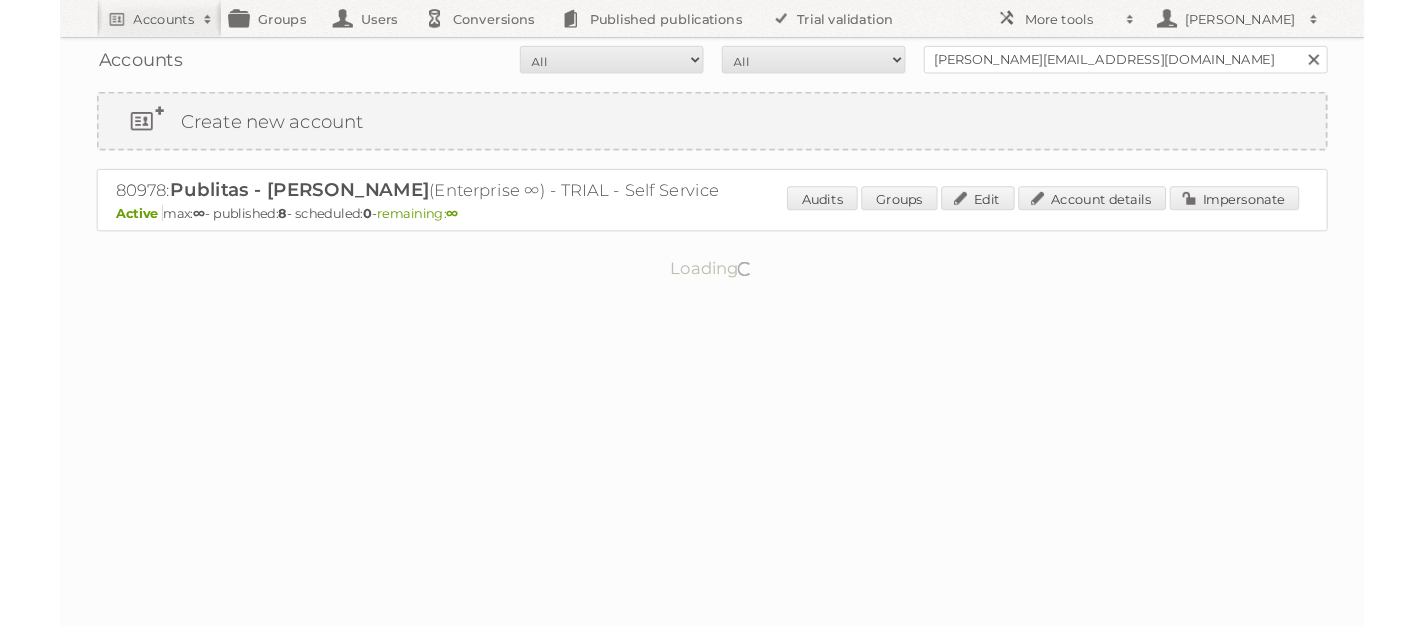 scroll, scrollTop: 0, scrollLeft: 0, axis: both 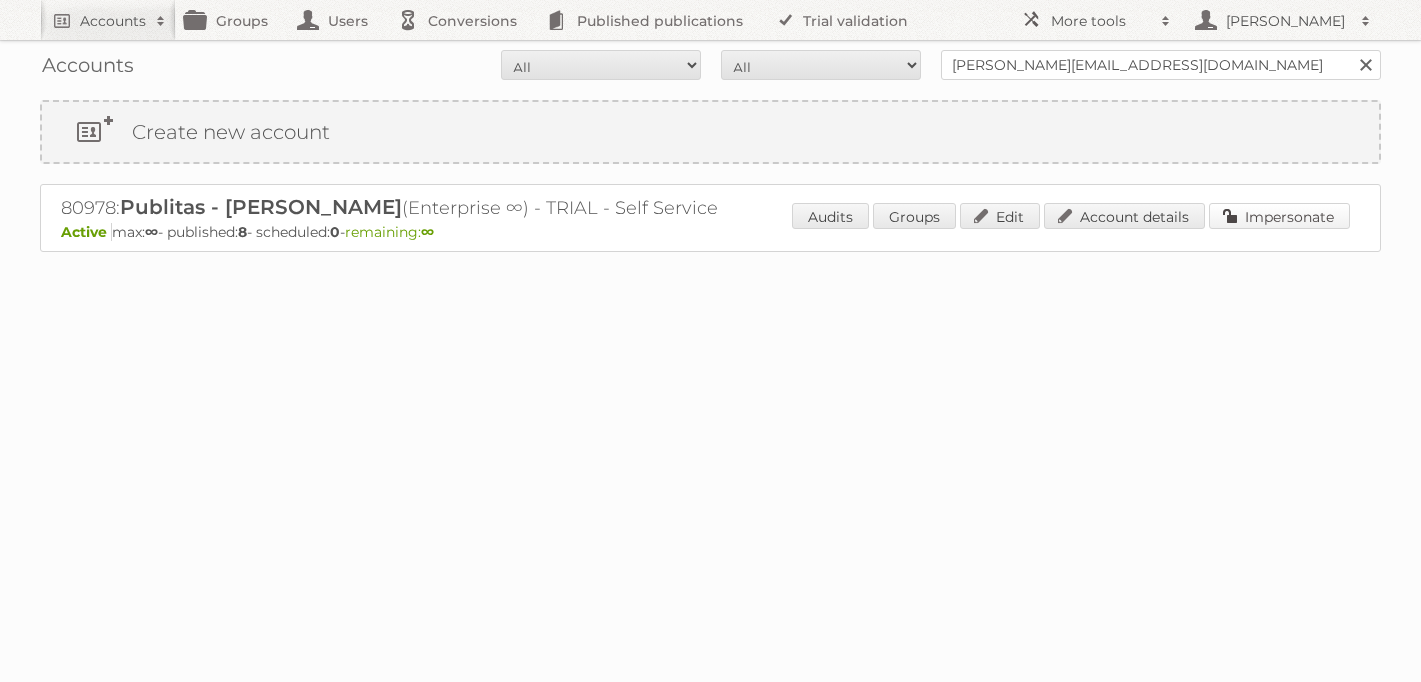 click on "Impersonate" at bounding box center (1279, 216) 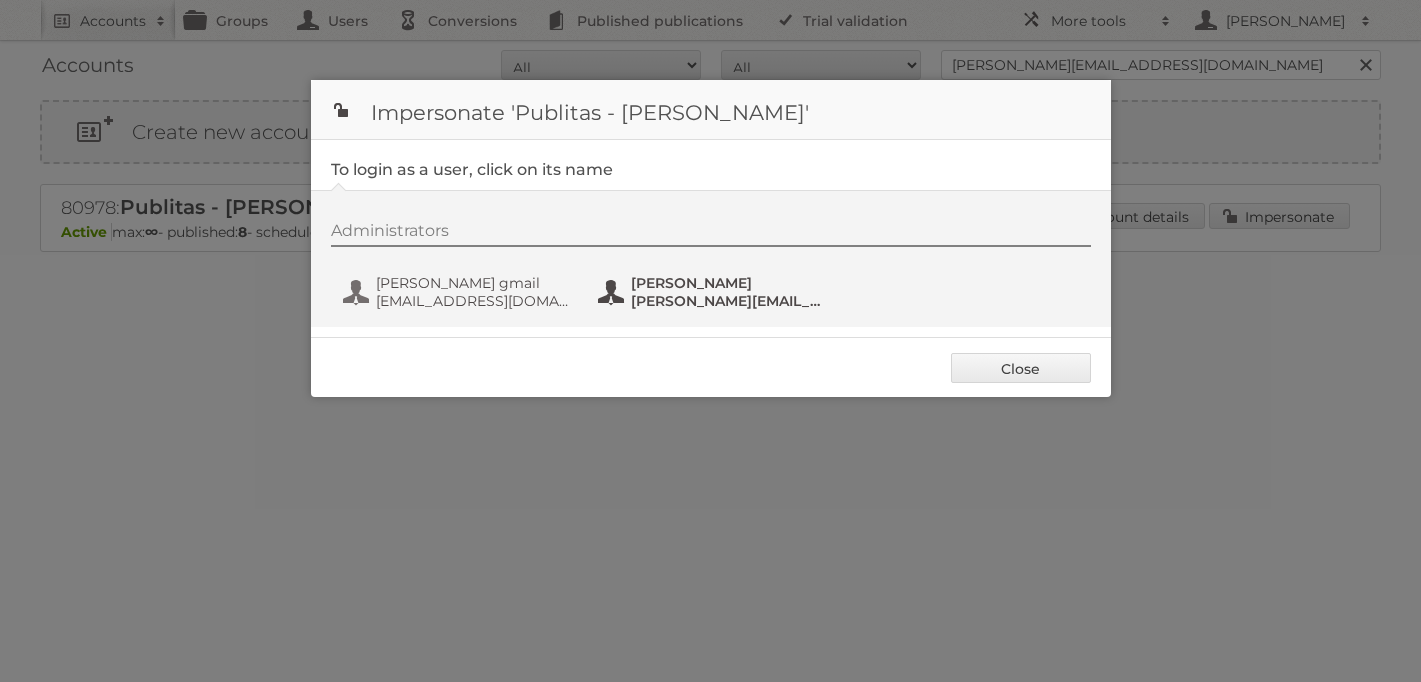 click on "[PERSON_NAME]" at bounding box center (728, 283) 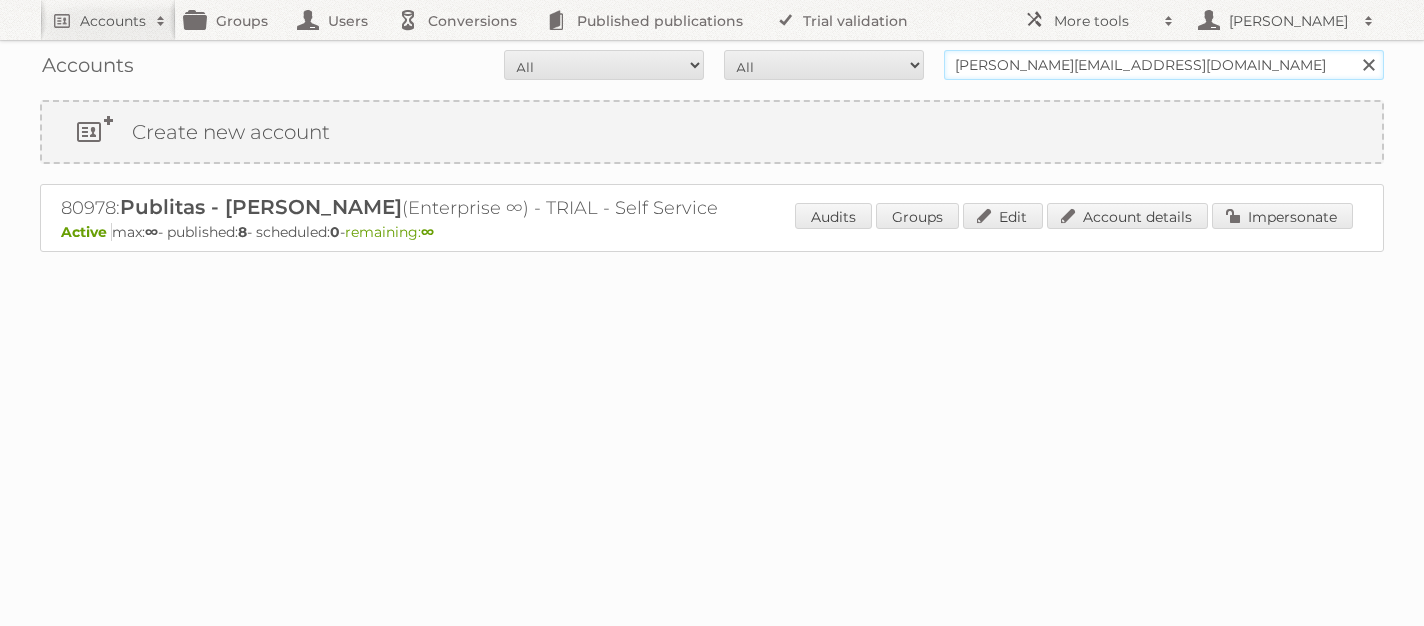 click on "iliana@publitas.com" at bounding box center [1164, 65] 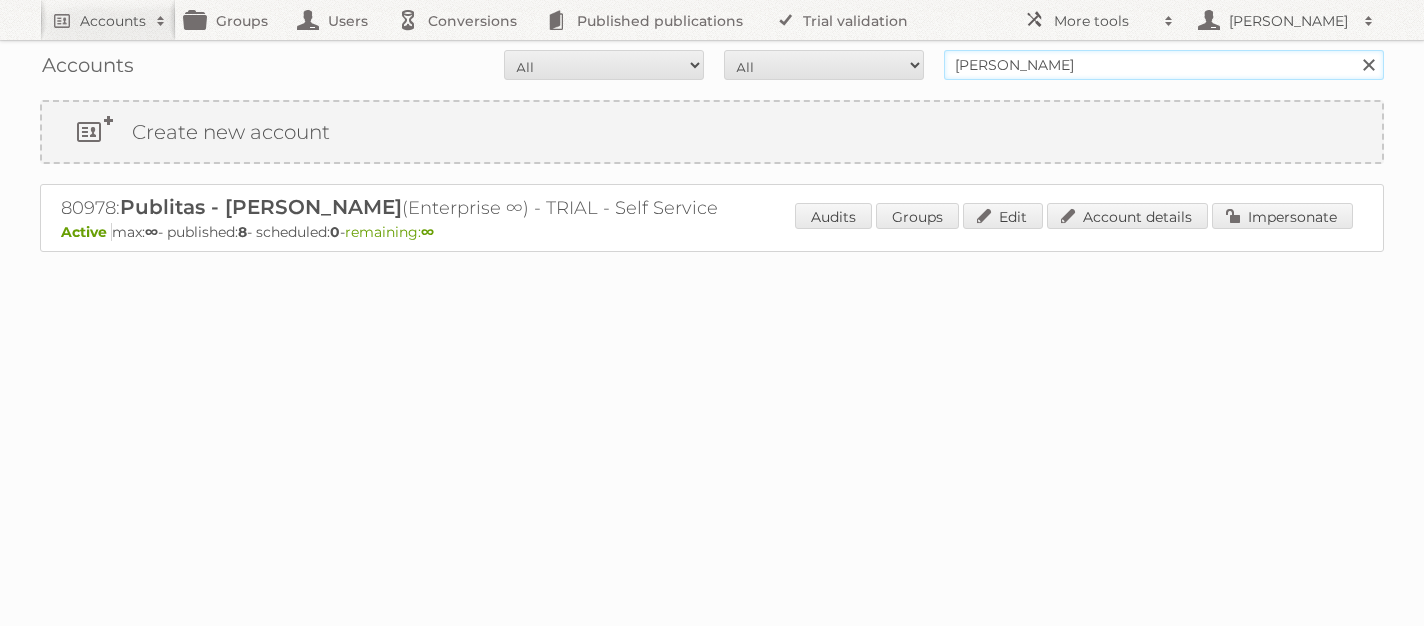 type on "carlos herrera" 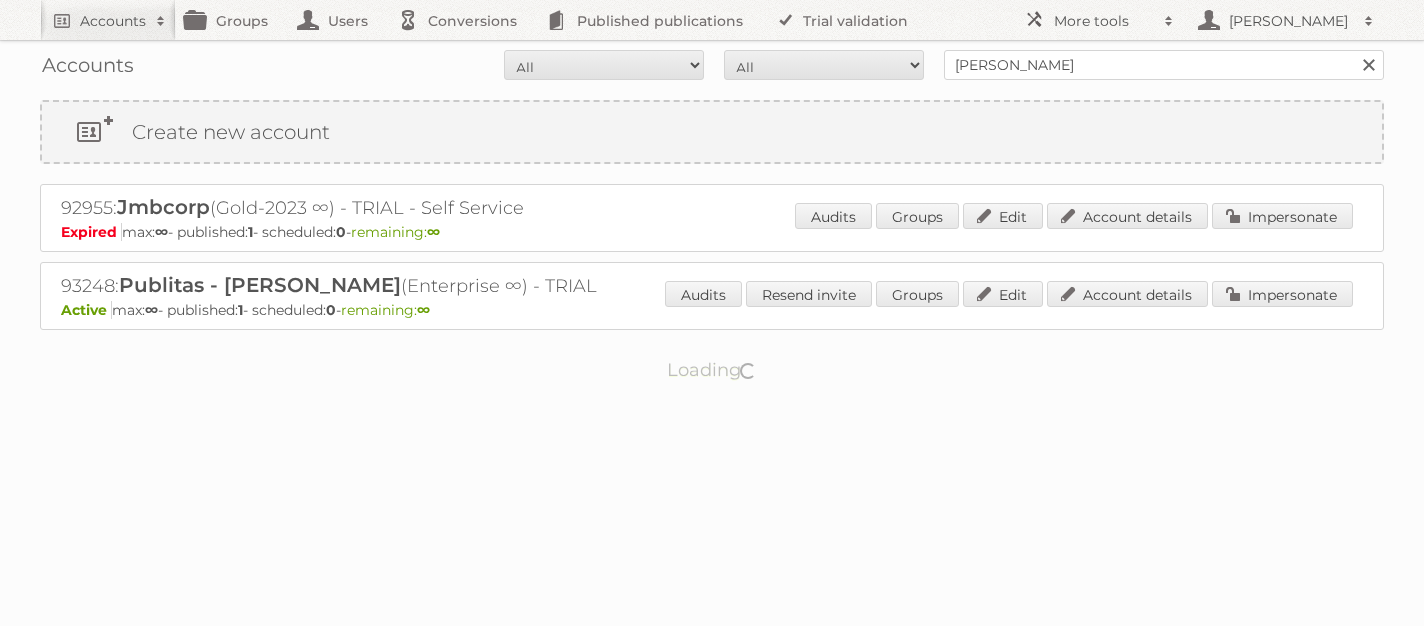 scroll, scrollTop: 0, scrollLeft: 0, axis: both 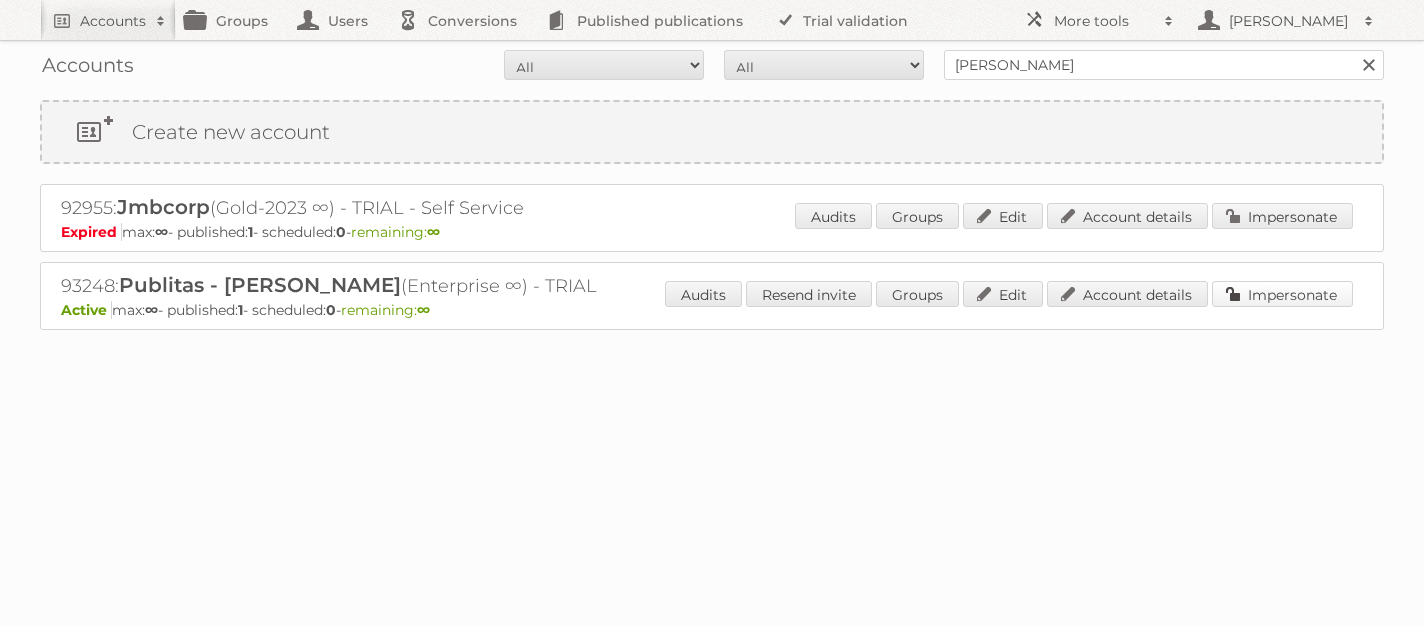 click on "Impersonate" at bounding box center [1282, 294] 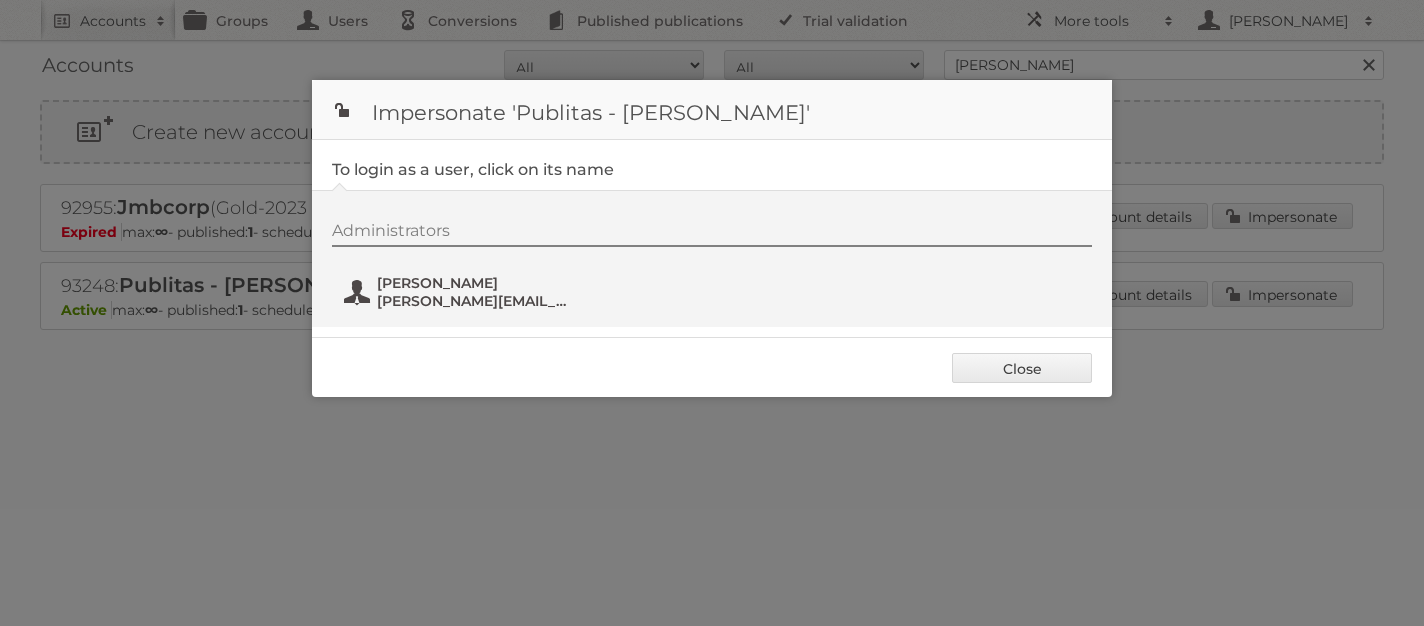 click on "Carlos Herrera" at bounding box center (474, 283) 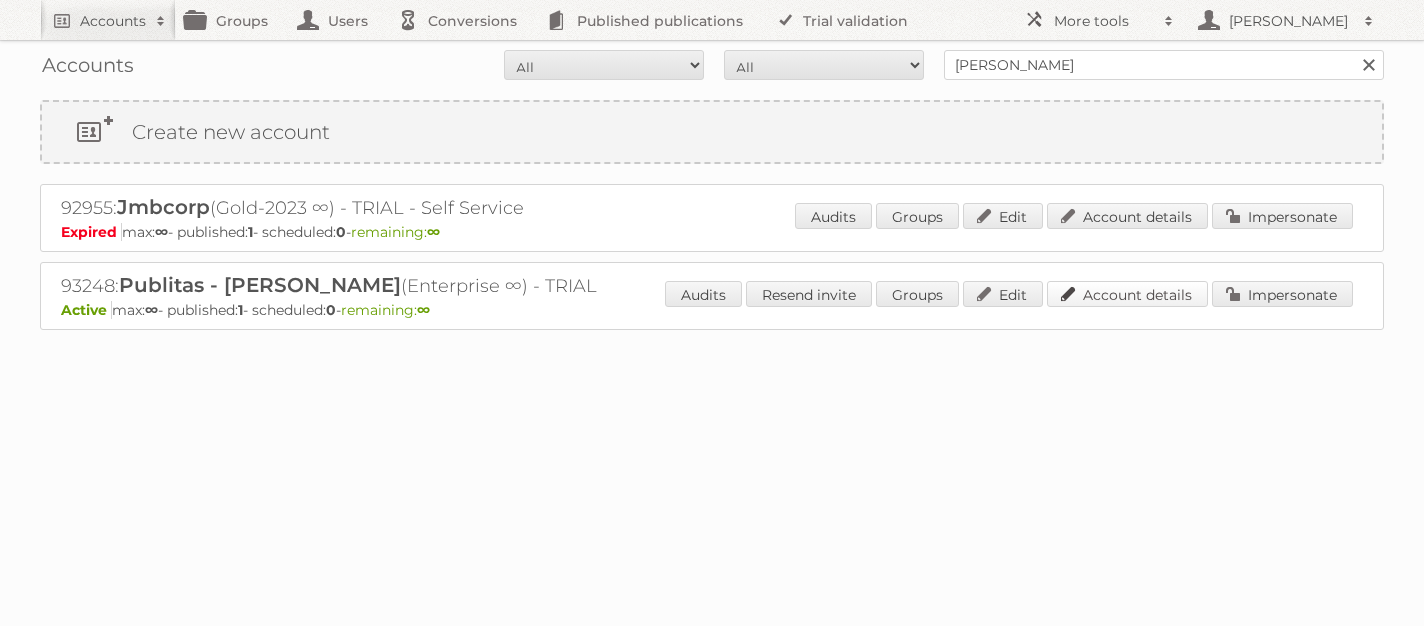click on "Account details" at bounding box center [1127, 294] 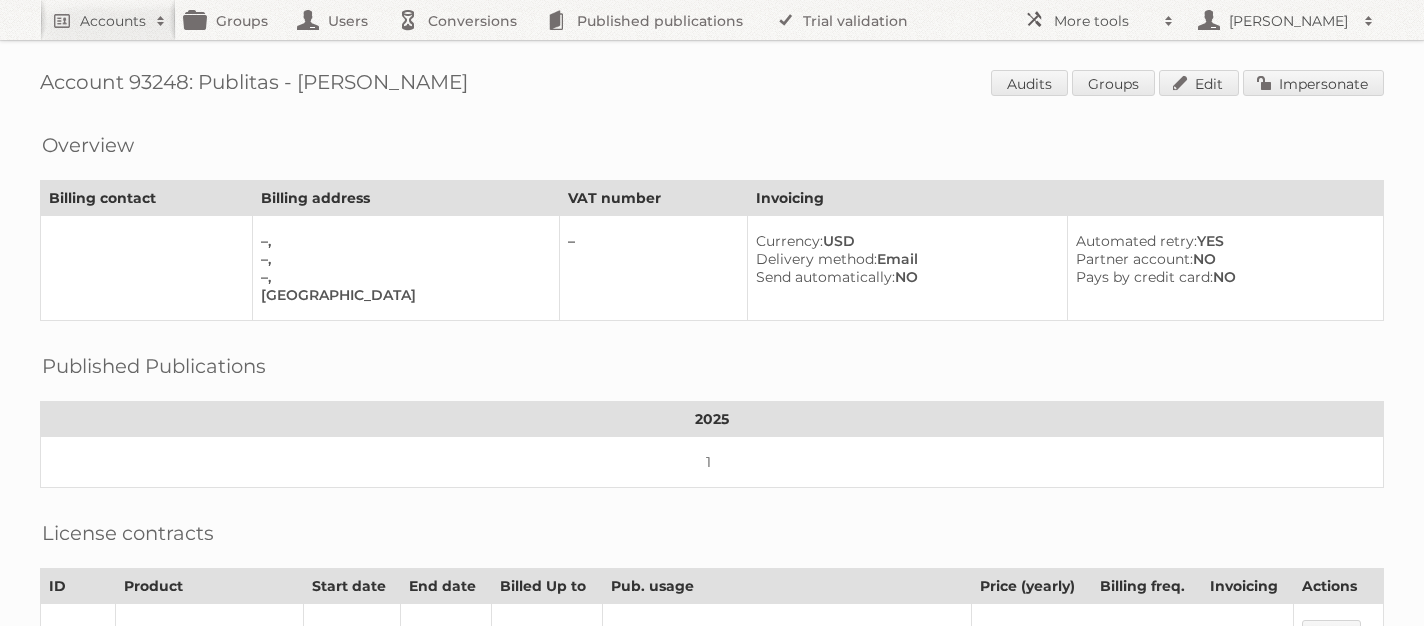 scroll, scrollTop: 9, scrollLeft: 0, axis: vertical 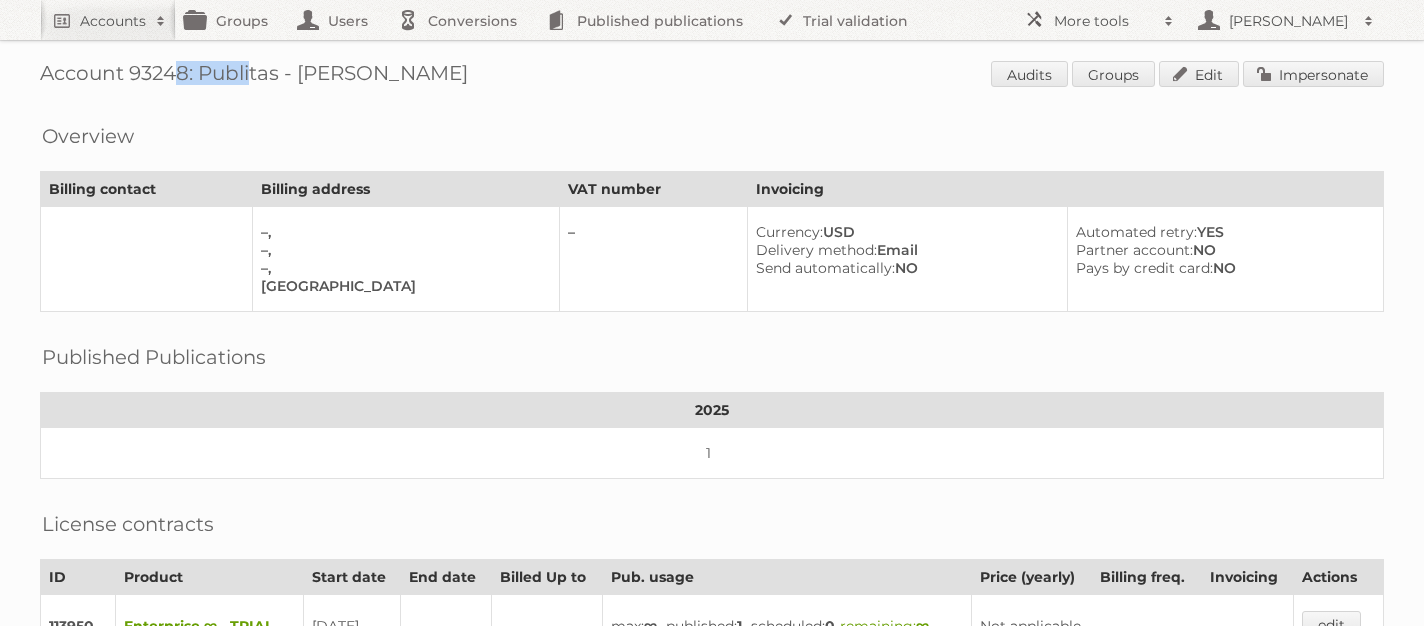 drag, startPoint x: 141, startPoint y: 71, endPoint x: 220, endPoint y: 71, distance: 79 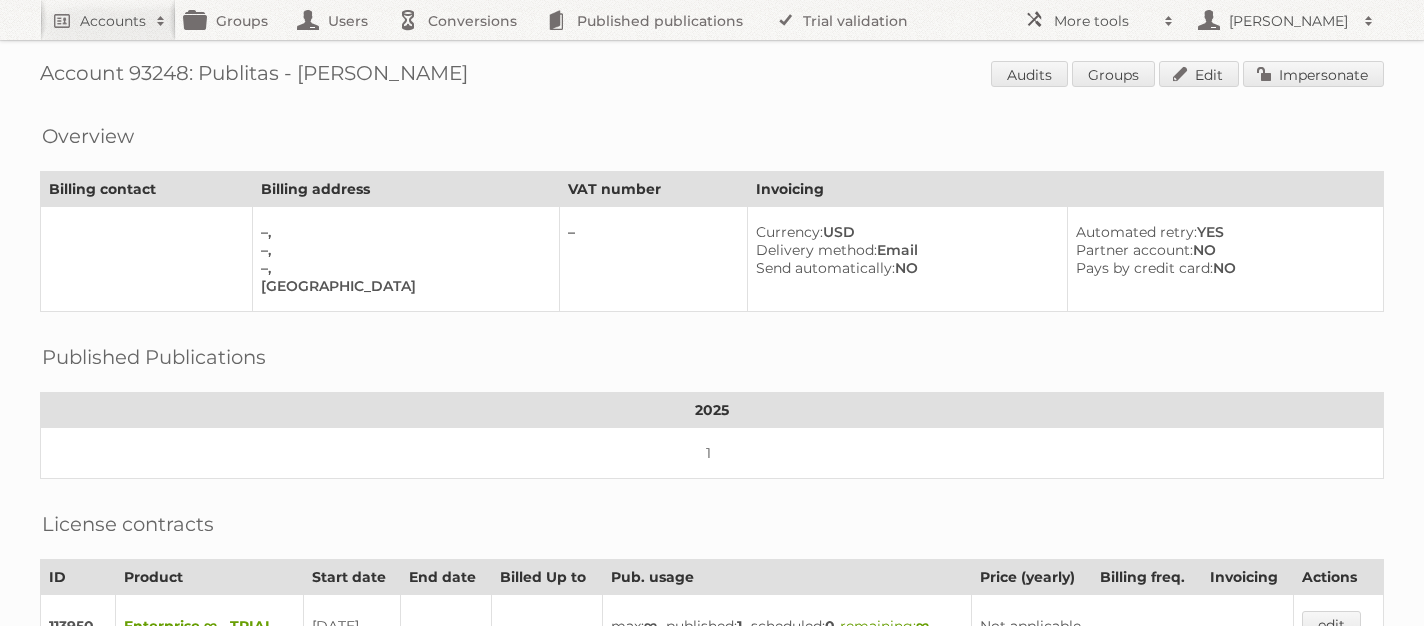 click on "Account 93248: Publitas - [PERSON_NAME]
Audits
Groups
Edit
Impersonate" at bounding box center [712, 76] 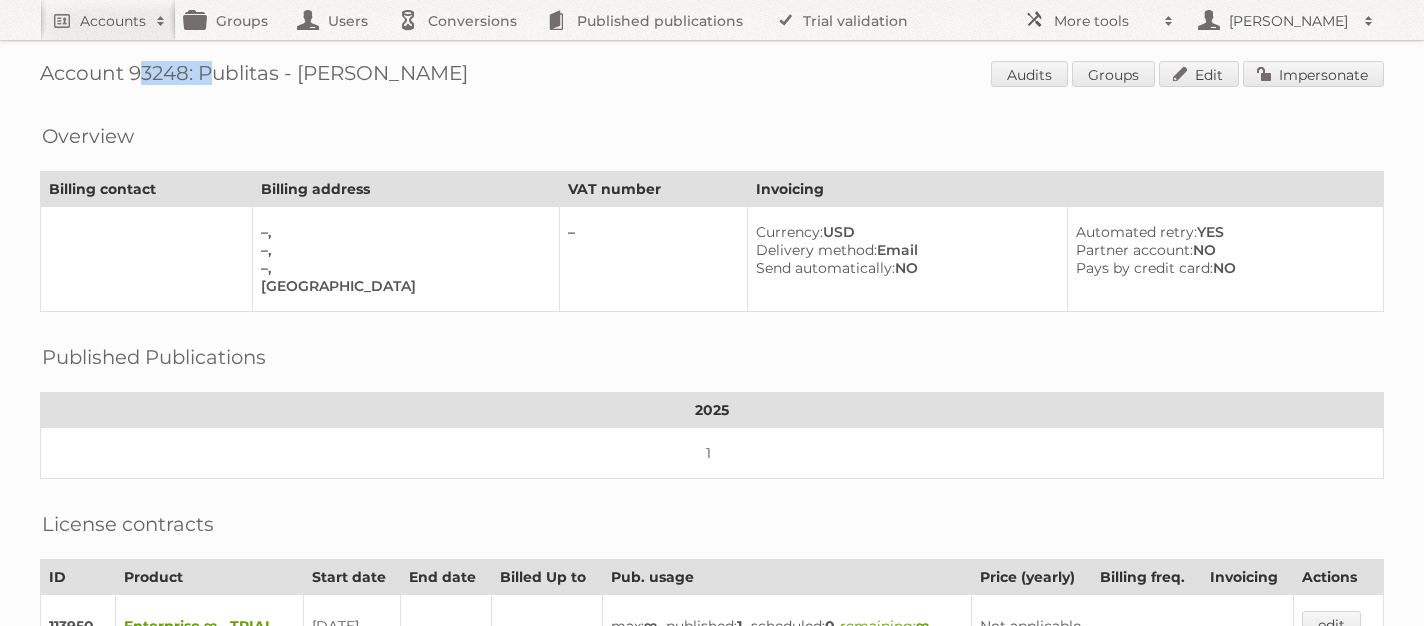 drag, startPoint x: 185, startPoint y: 72, endPoint x: 113, endPoint y: 71, distance: 72.00694 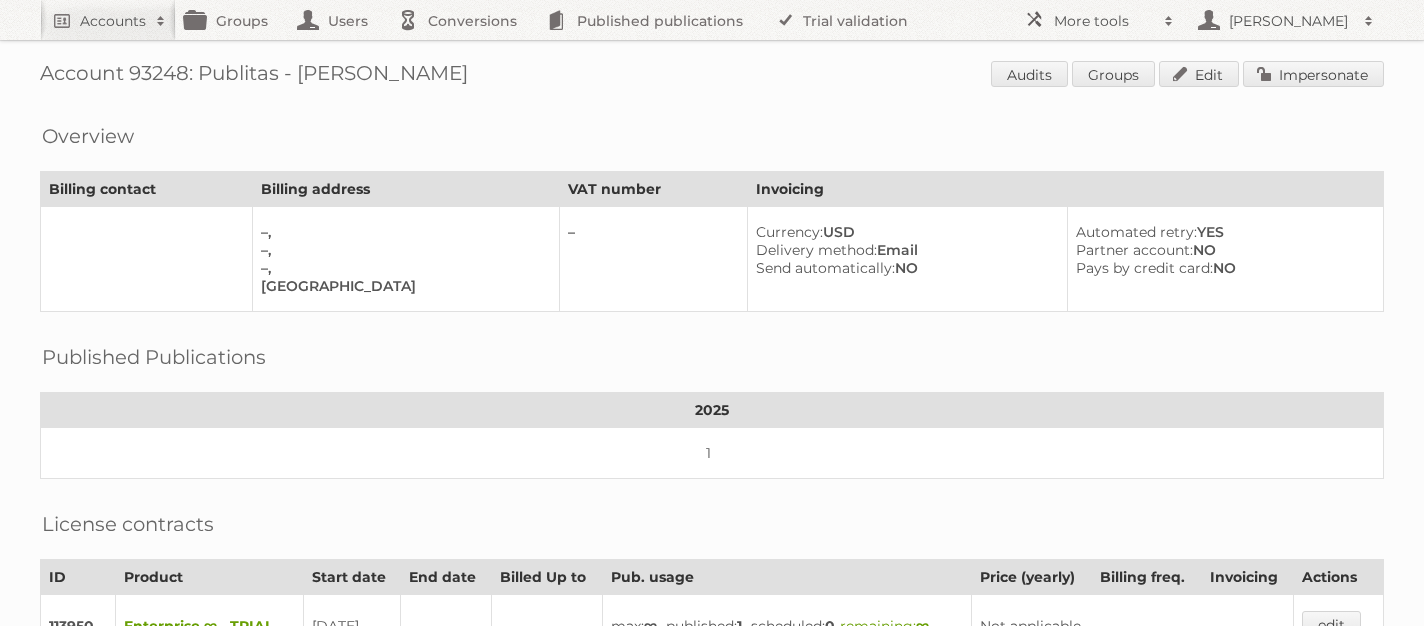 click on "Account 93248: Publitas - Carlos Herrera
Audits
Groups
Edit
Impersonate" at bounding box center (712, 76) 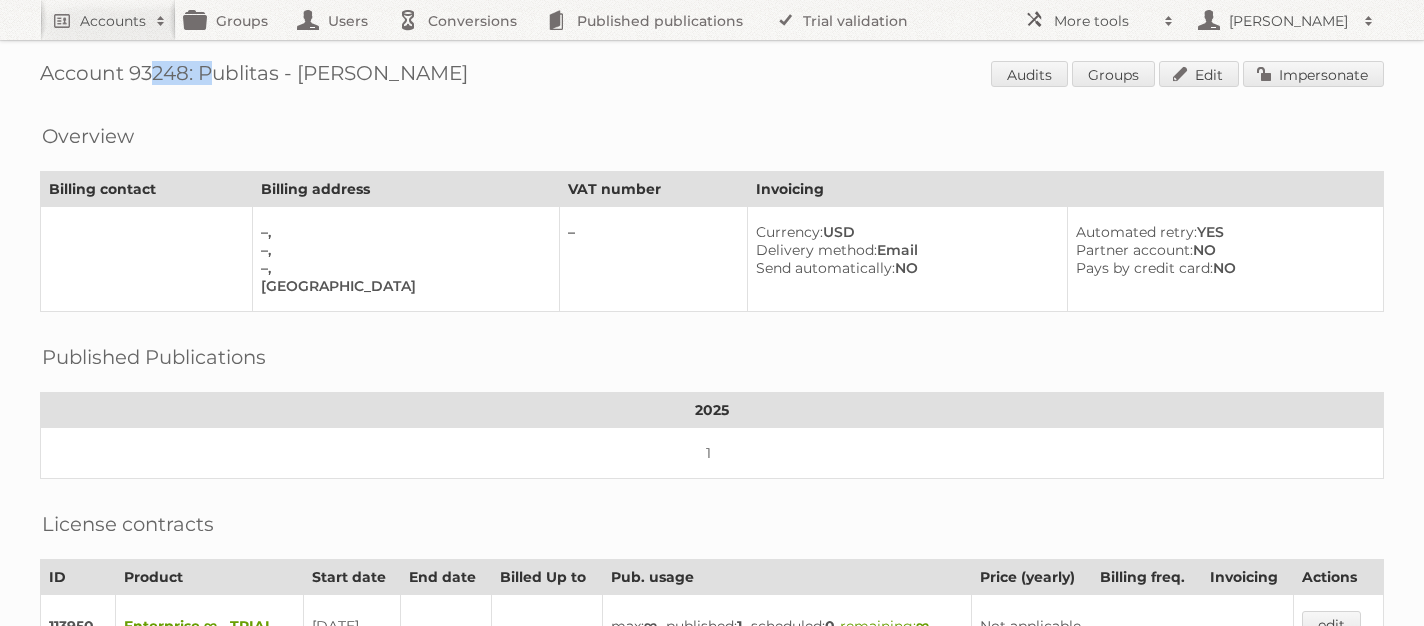 drag, startPoint x: 190, startPoint y: 74, endPoint x: 126, endPoint y: 73, distance: 64.00781 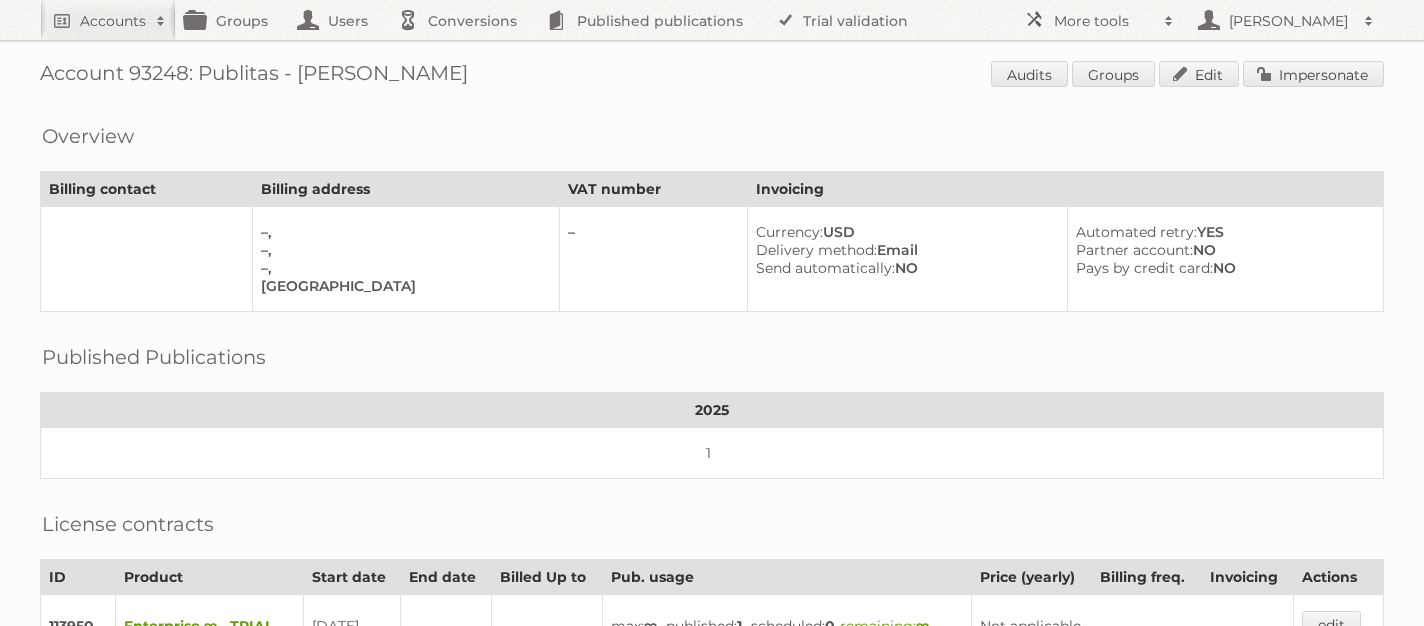 click on "Overview" at bounding box center [712, 121] 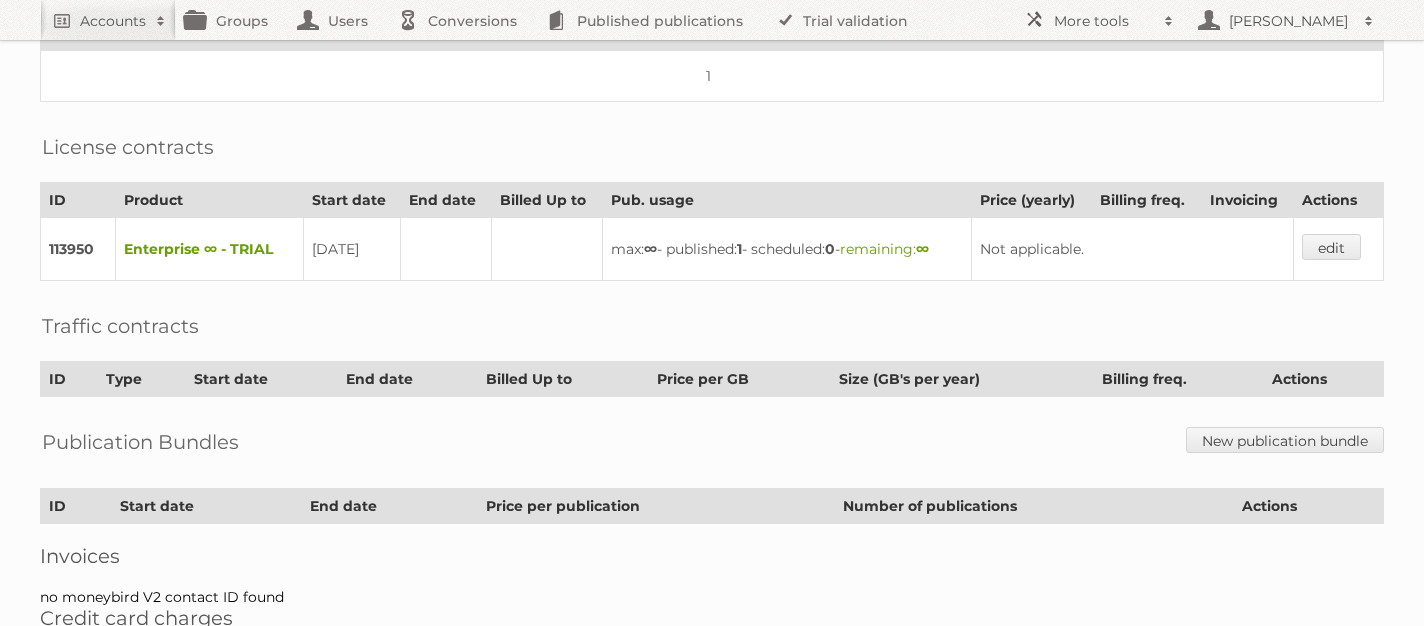 scroll, scrollTop: 392, scrollLeft: 0, axis: vertical 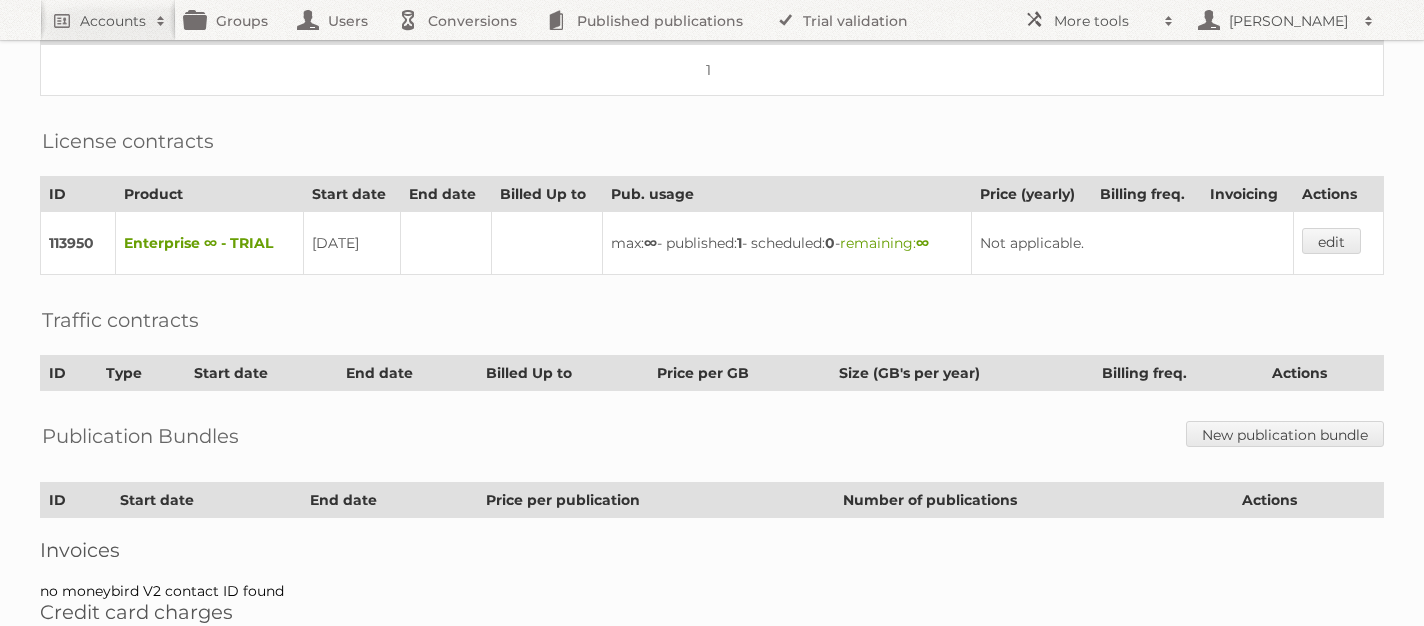 drag, startPoint x: 147, startPoint y: 236, endPoint x: 271, endPoint y: 231, distance: 124.10077 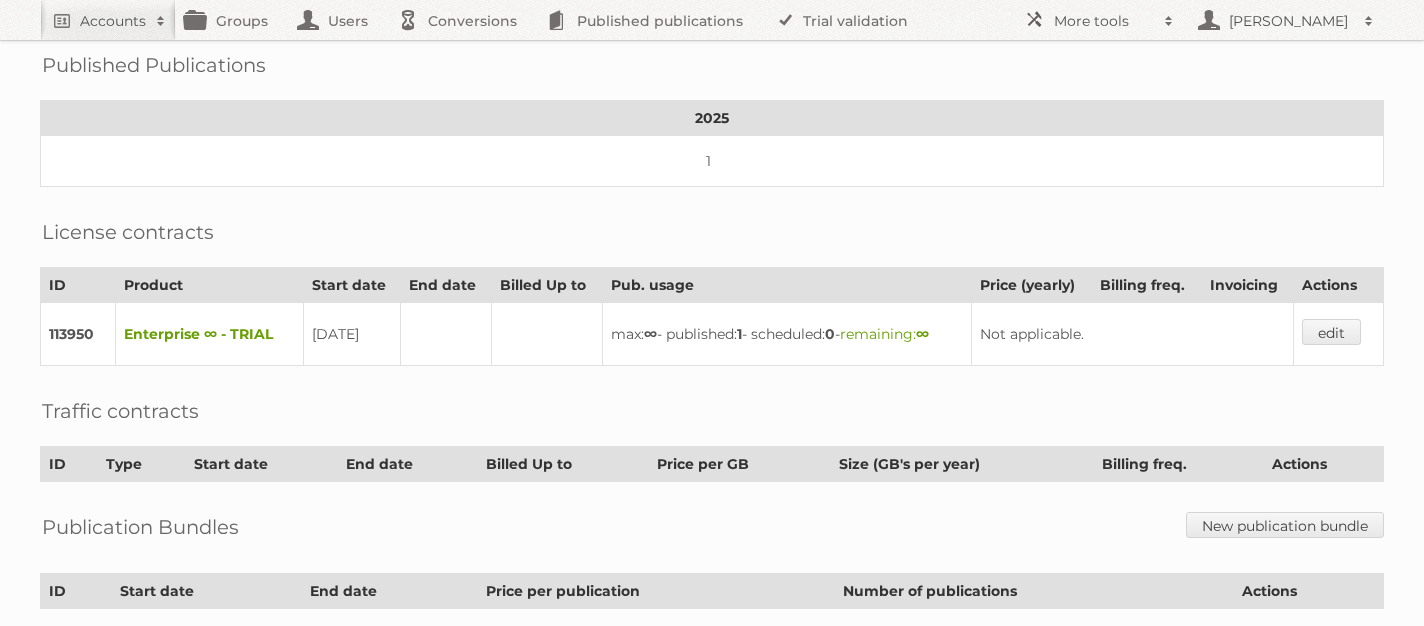scroll, scrollTop: 0, scrollLeft: 0, axis: both 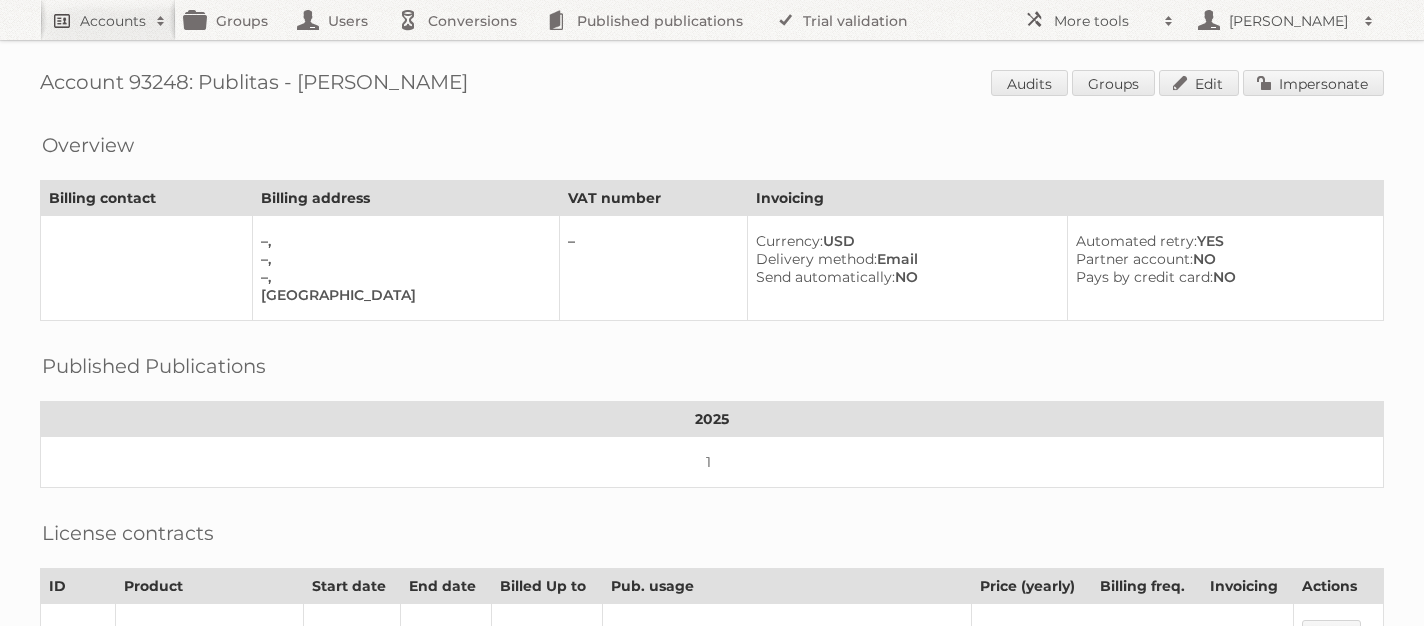 click on "Accounts" at bounding box center (113, 21) 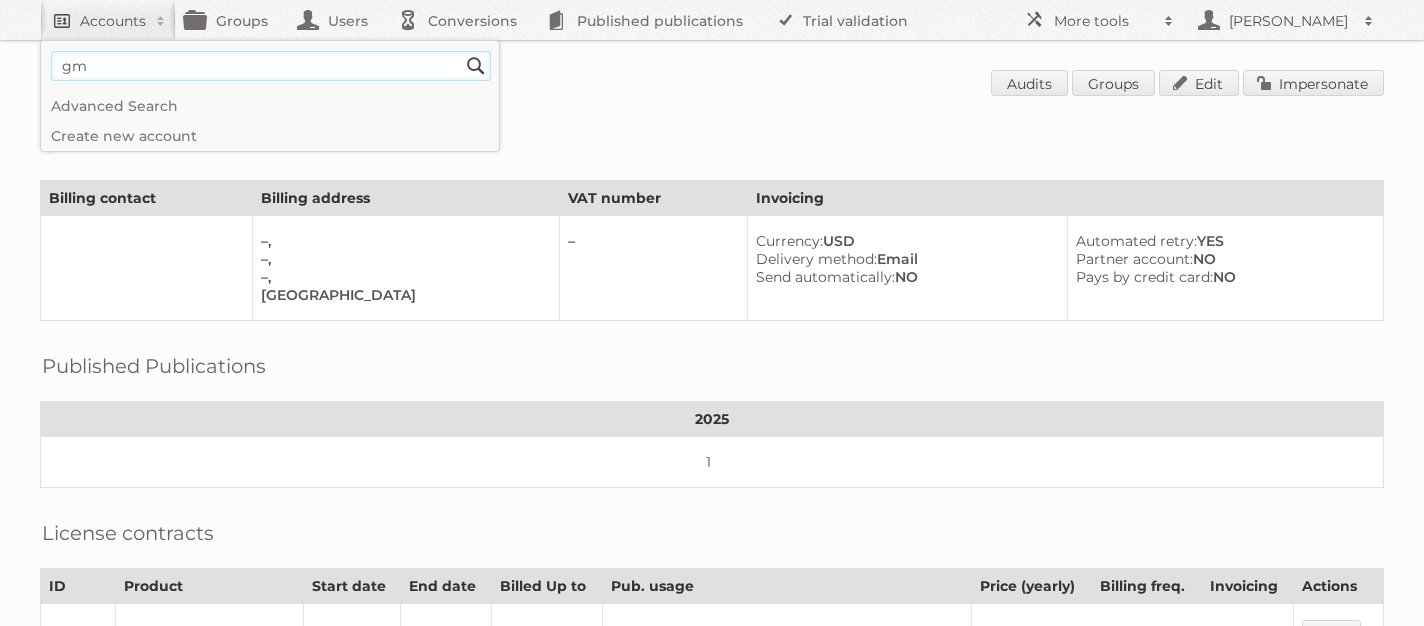 type on "g" 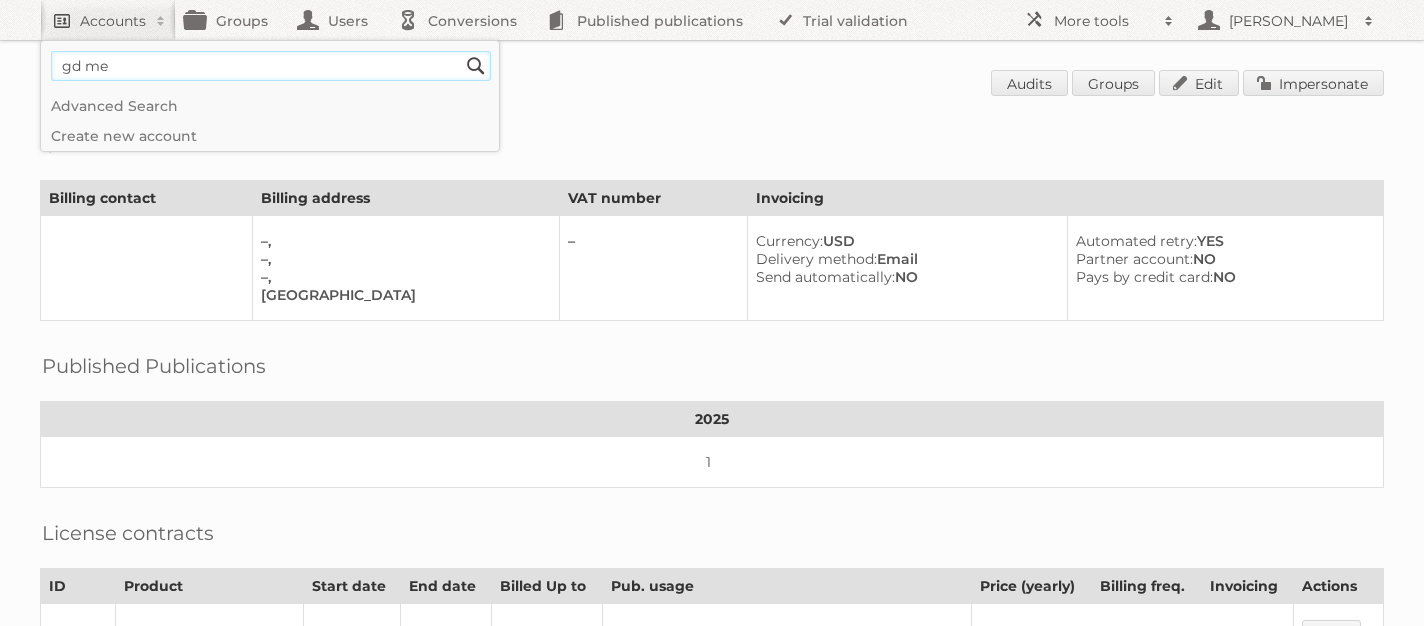 type on "gd mexico" 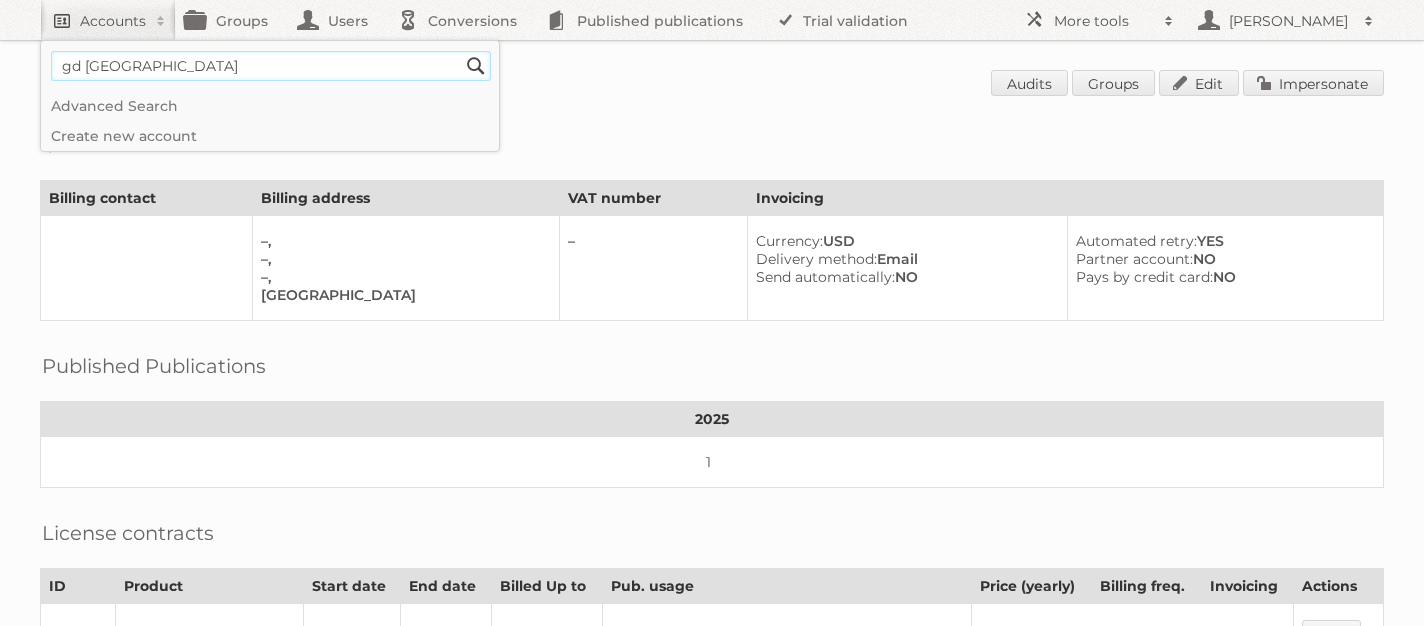 click on "Search" at bounding box center (476, 66) 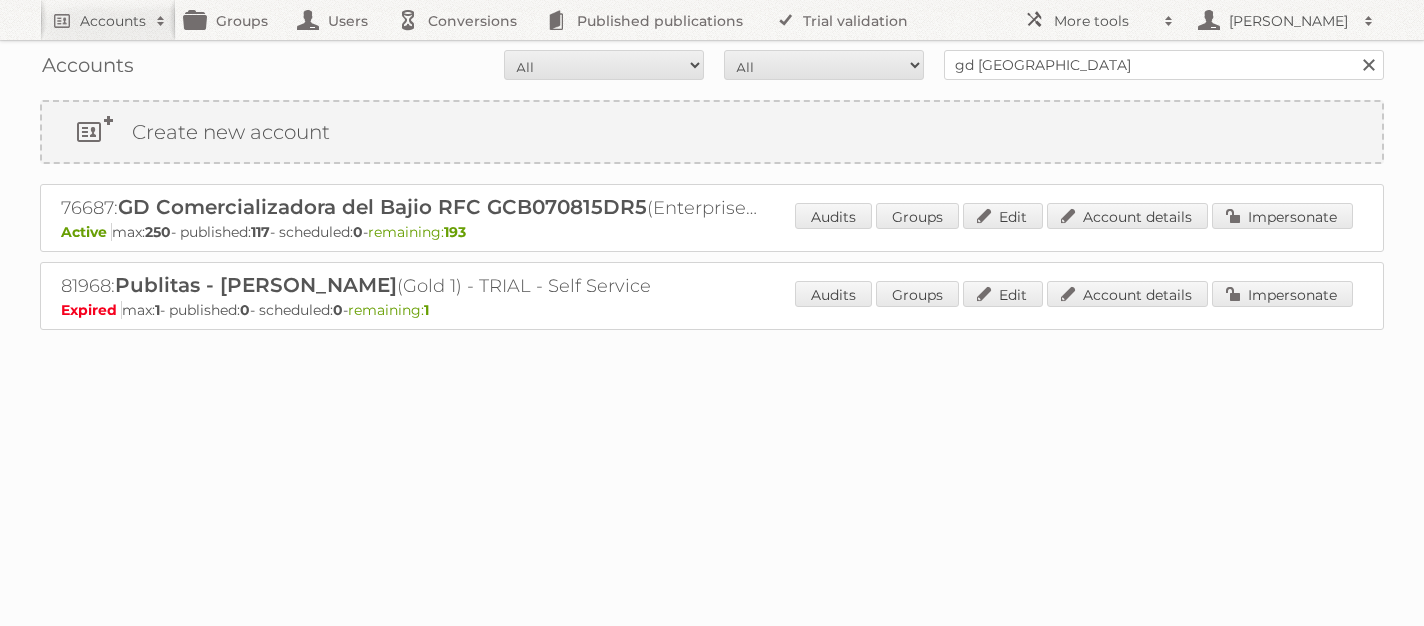 scroll, scrollTop: 0, scrollLeft: 0, axis: both 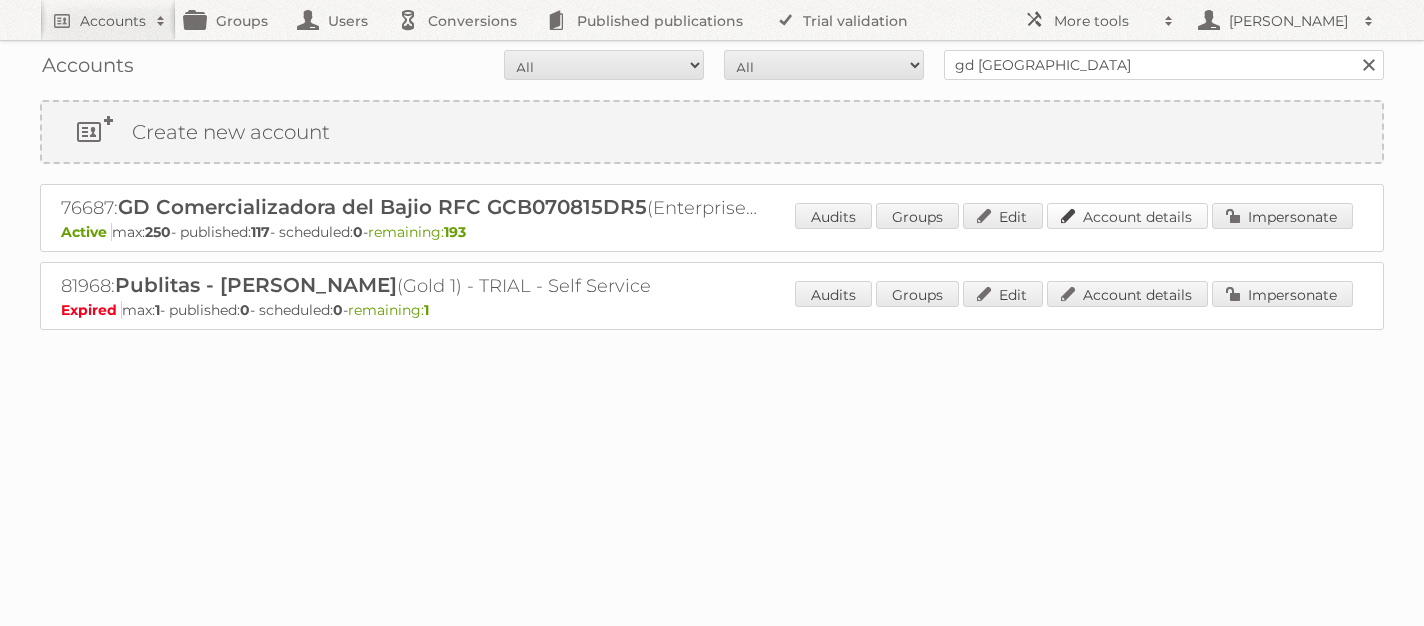 click on "Account details" at bounding box center [1127, 216] 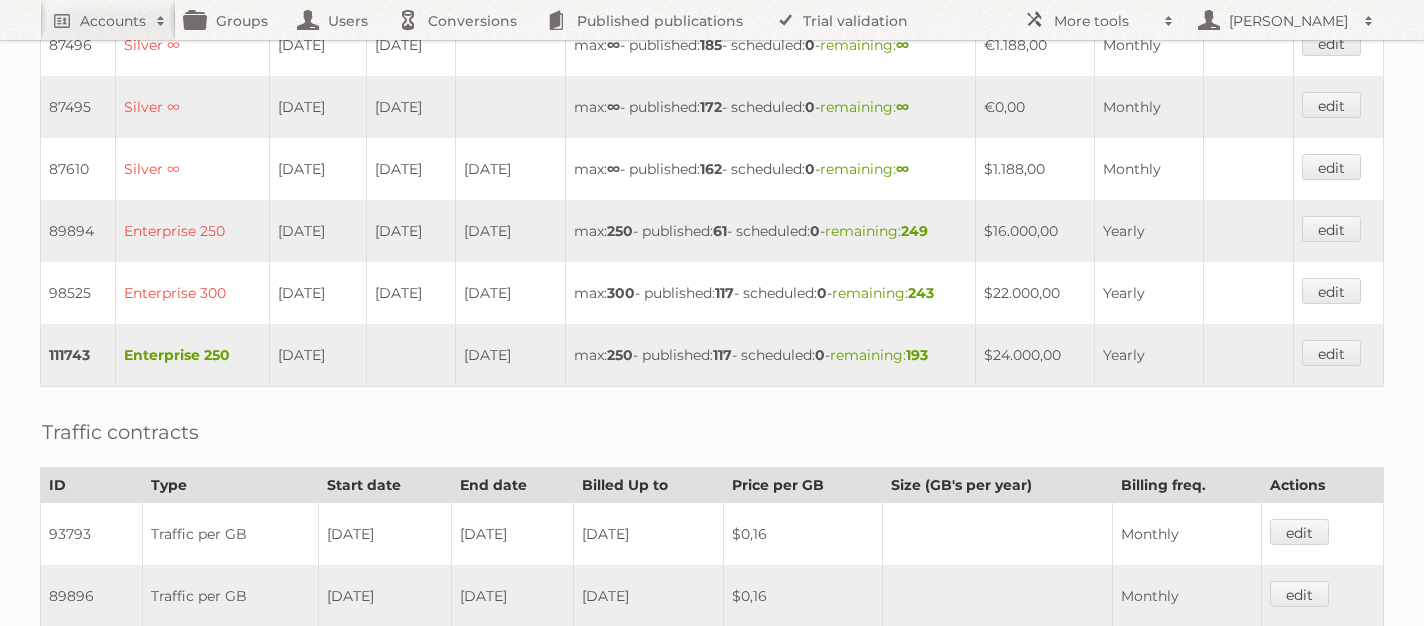 scroll, scrollTop: 811, scrollLeft: 0, axis: vertical 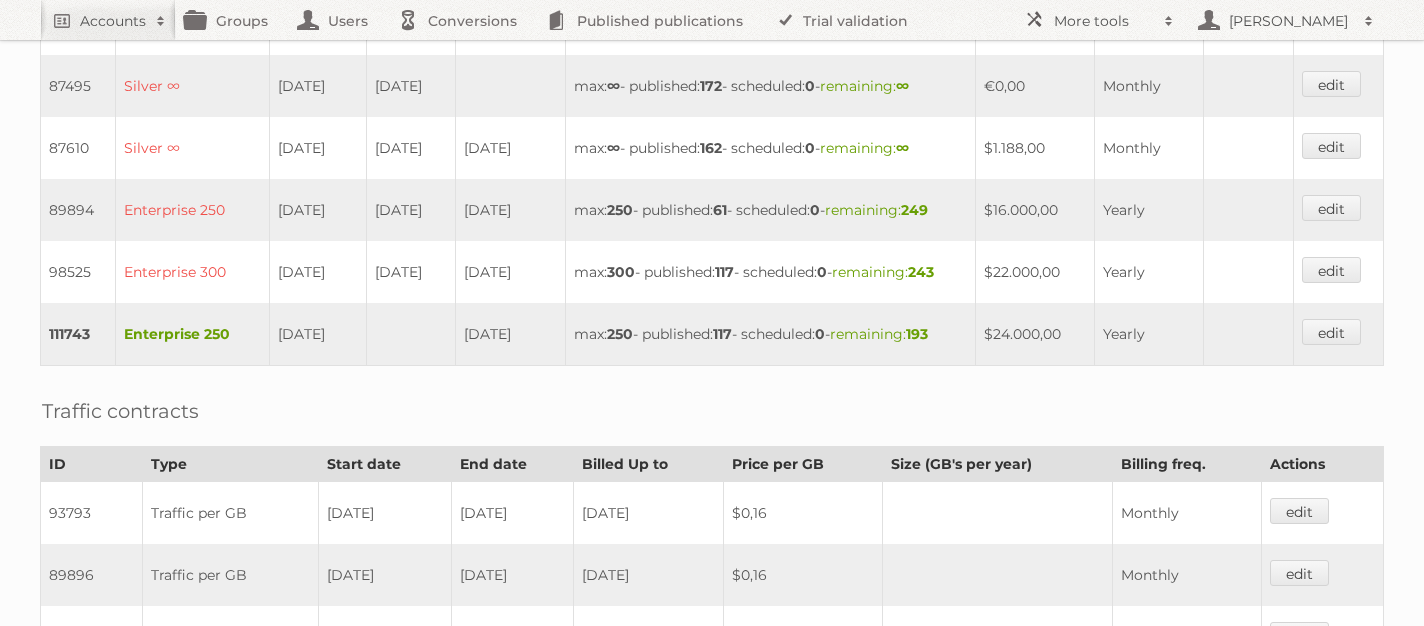 drag, startPoint x: 636, startPoint y: 319, endPoint x: 610, endPoint y: 319, distance: 26 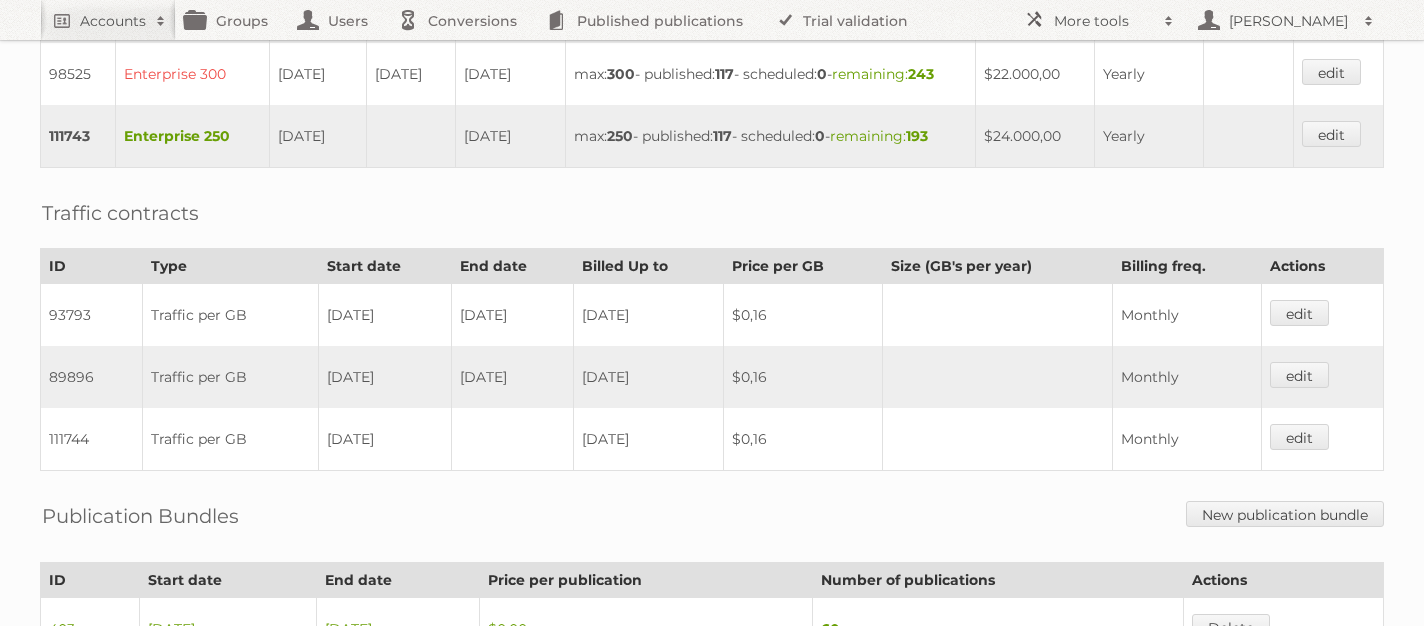 scroll, scrollTop: 1051, scrollLeft: 0, axis: vertical 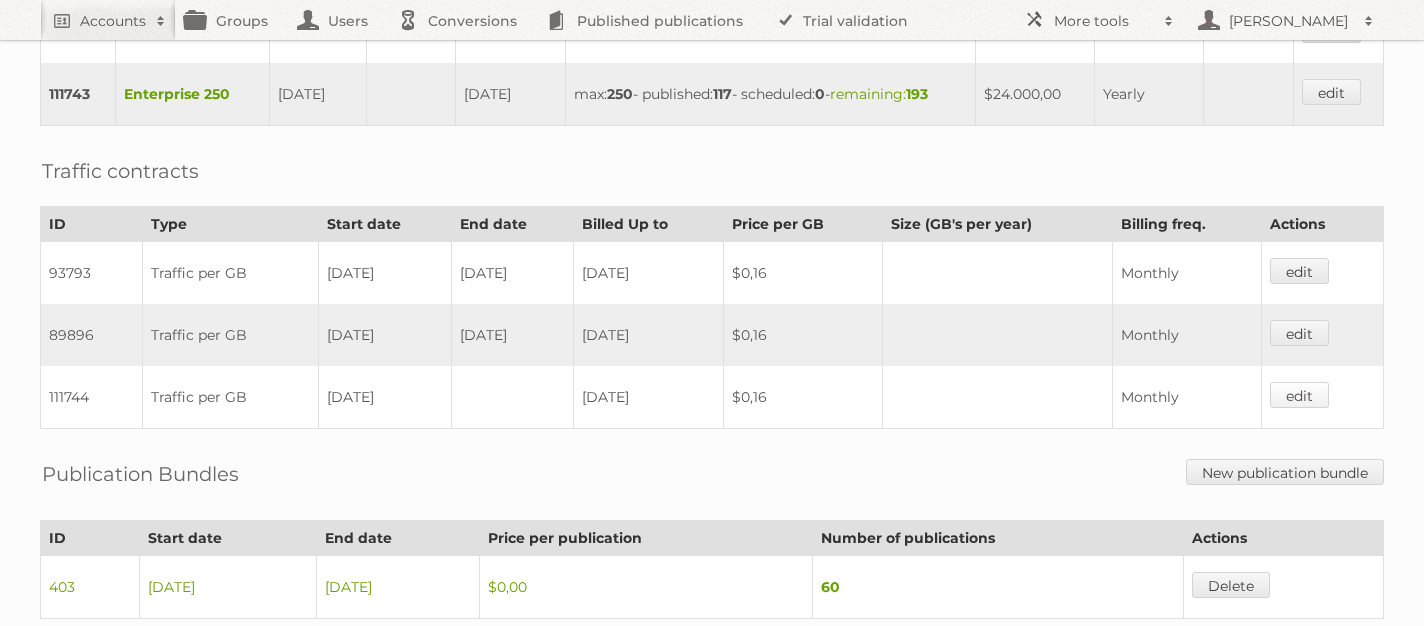click on "edit" at bounding box center (1299, 395) 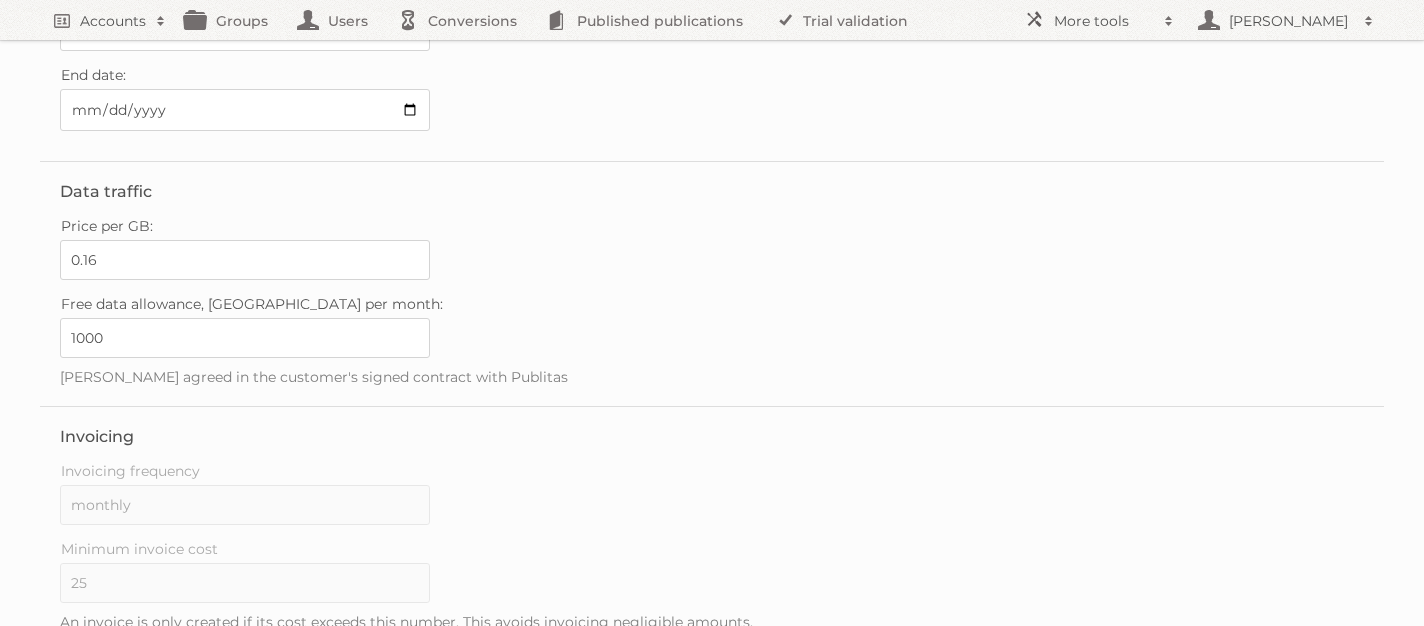 scroll, scrollTop: 197, scrollLeft: 0, axis: vertical 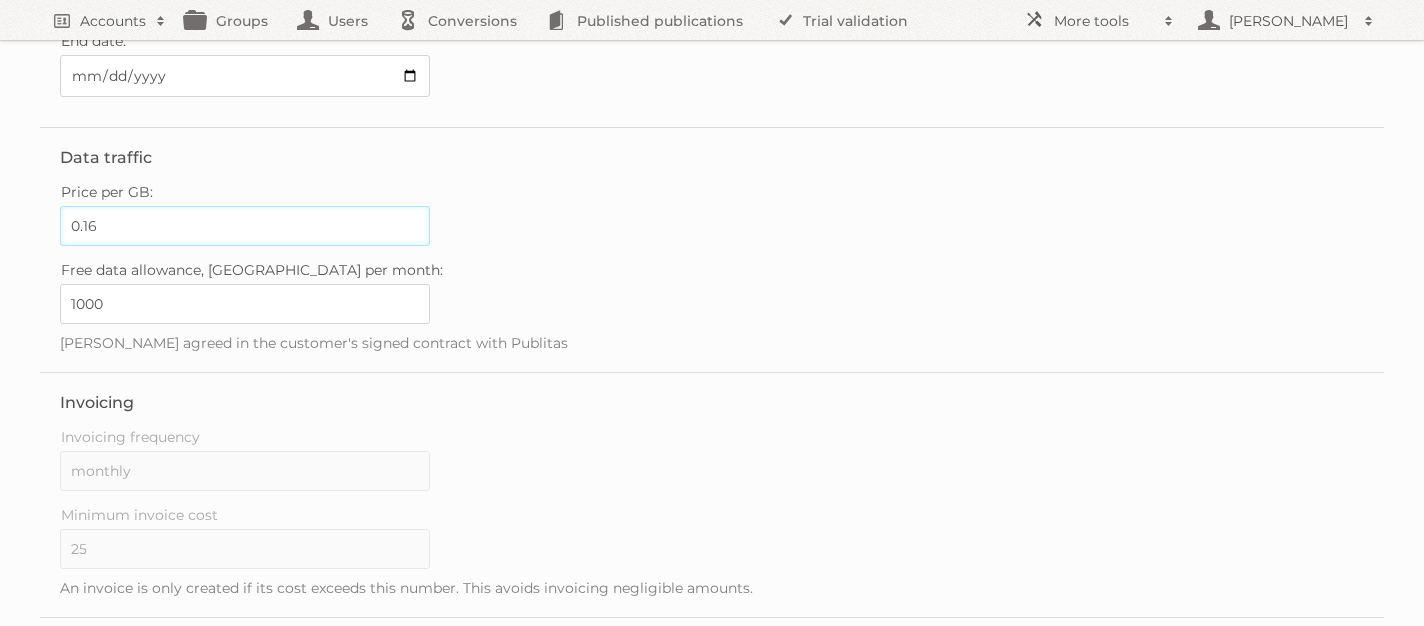click on "0.16" at bounding box center (245, 226) 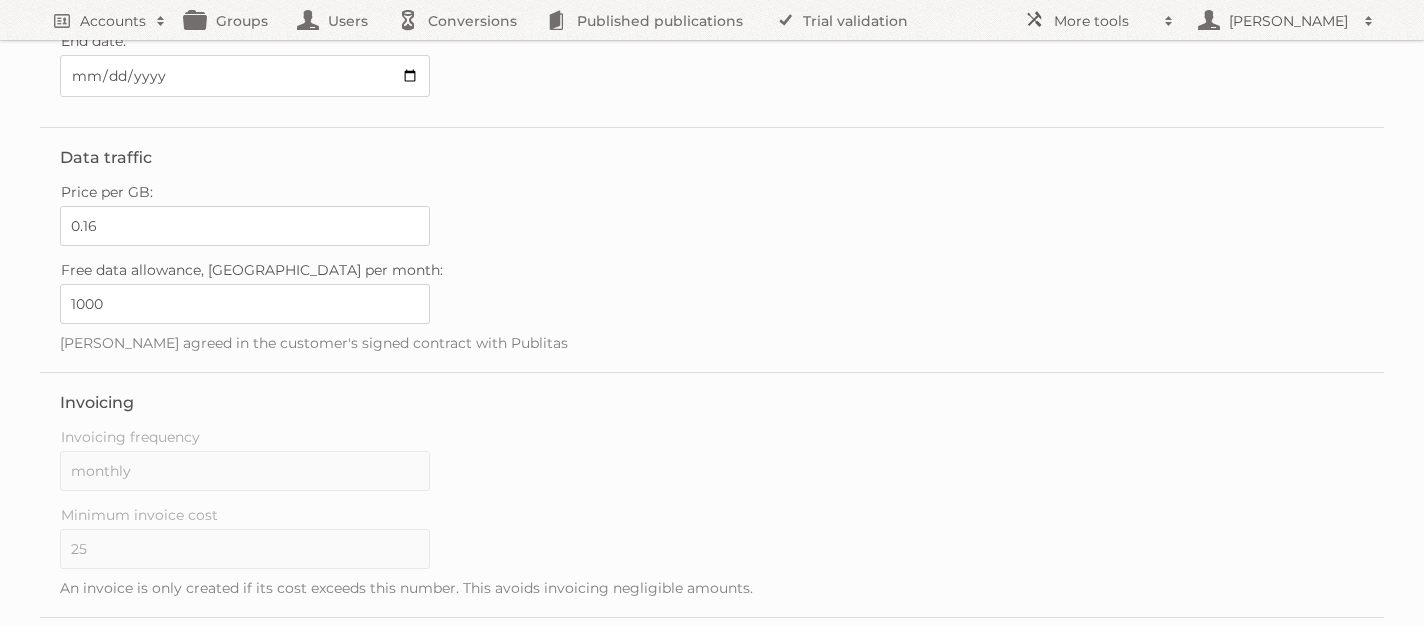 click on "Price per GB: 0.16" at bounding box center [712, 212] 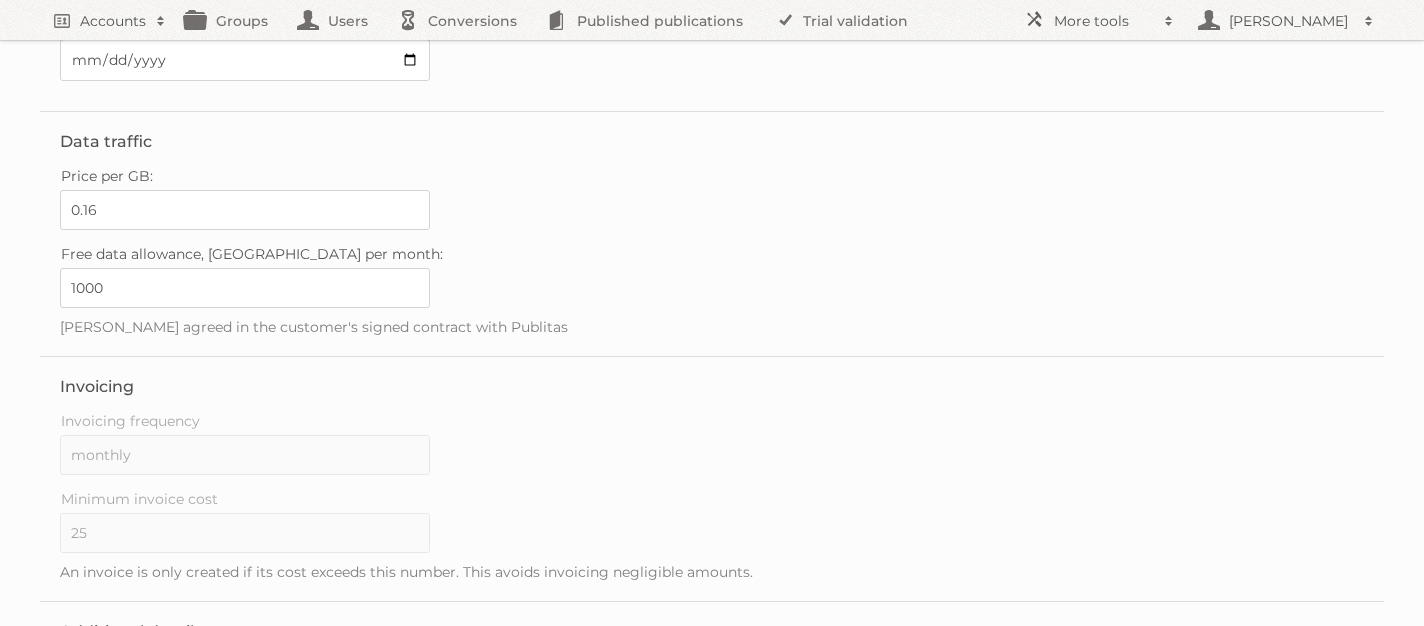 scroll, scrollTop: 0, scrollLeft: 0, axis: both 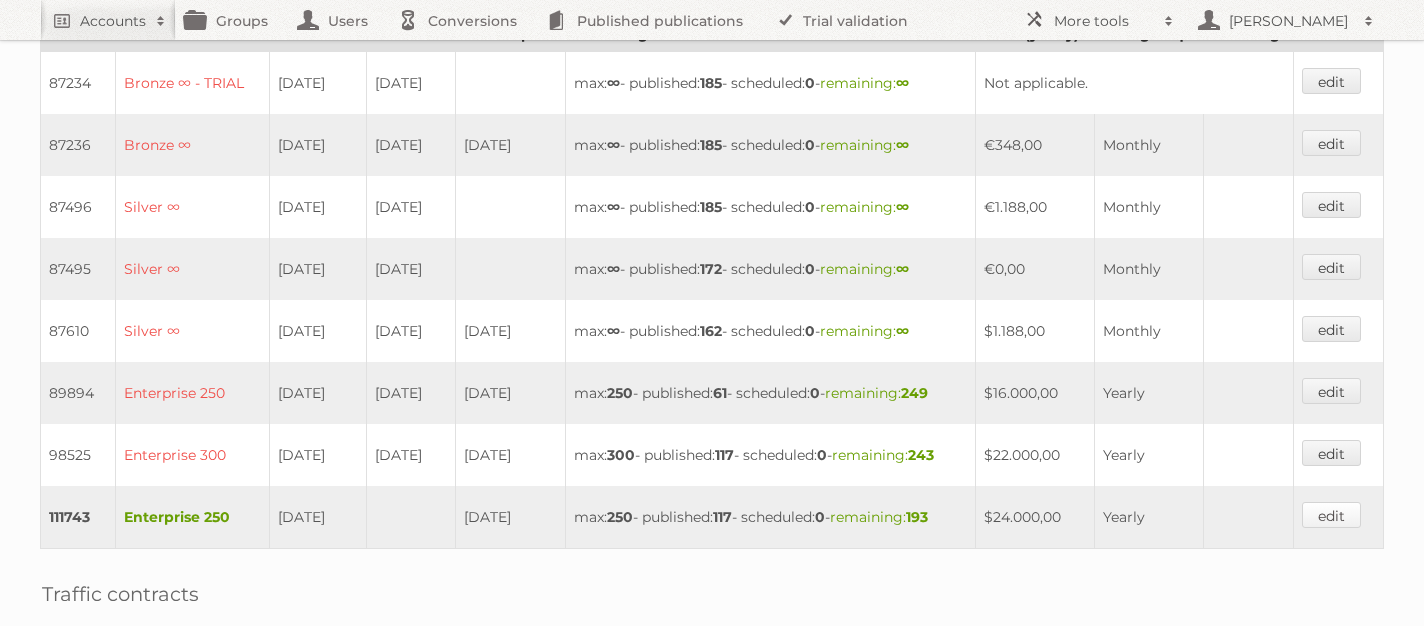 click on "edit" at bounding box center (1331, 515) 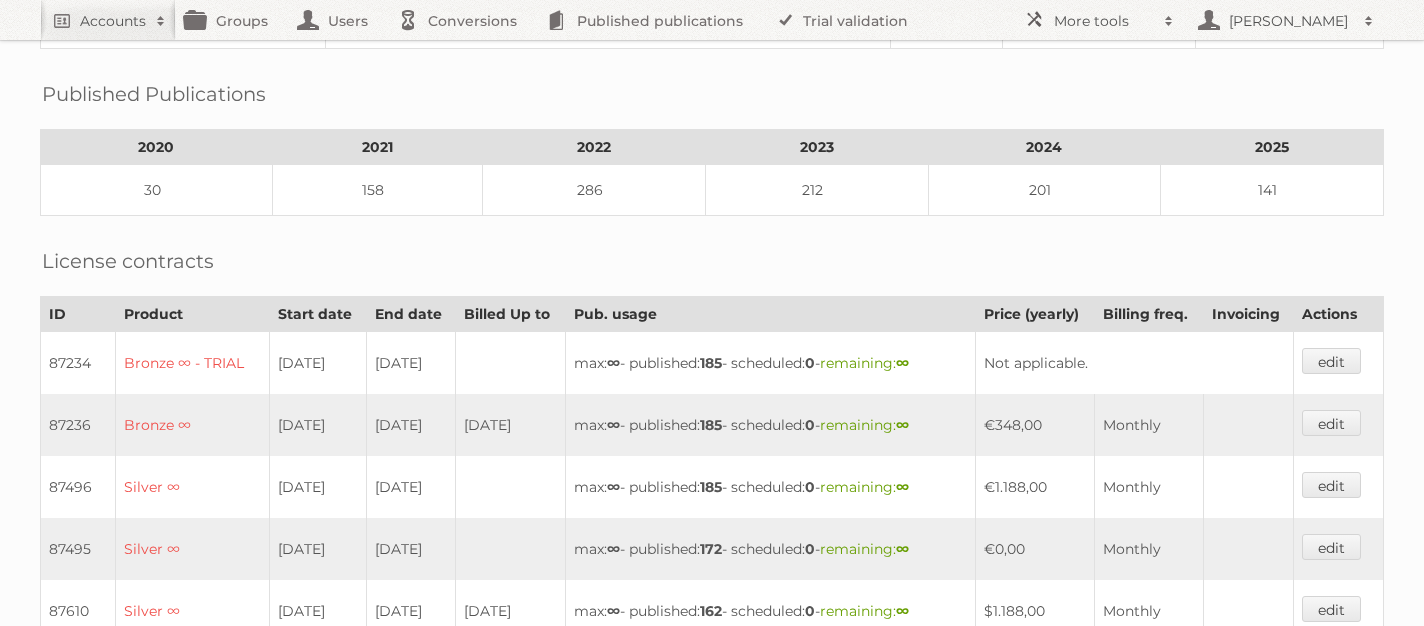 scroll, scrollTop: 0, scrollLeft: 0, axis: both 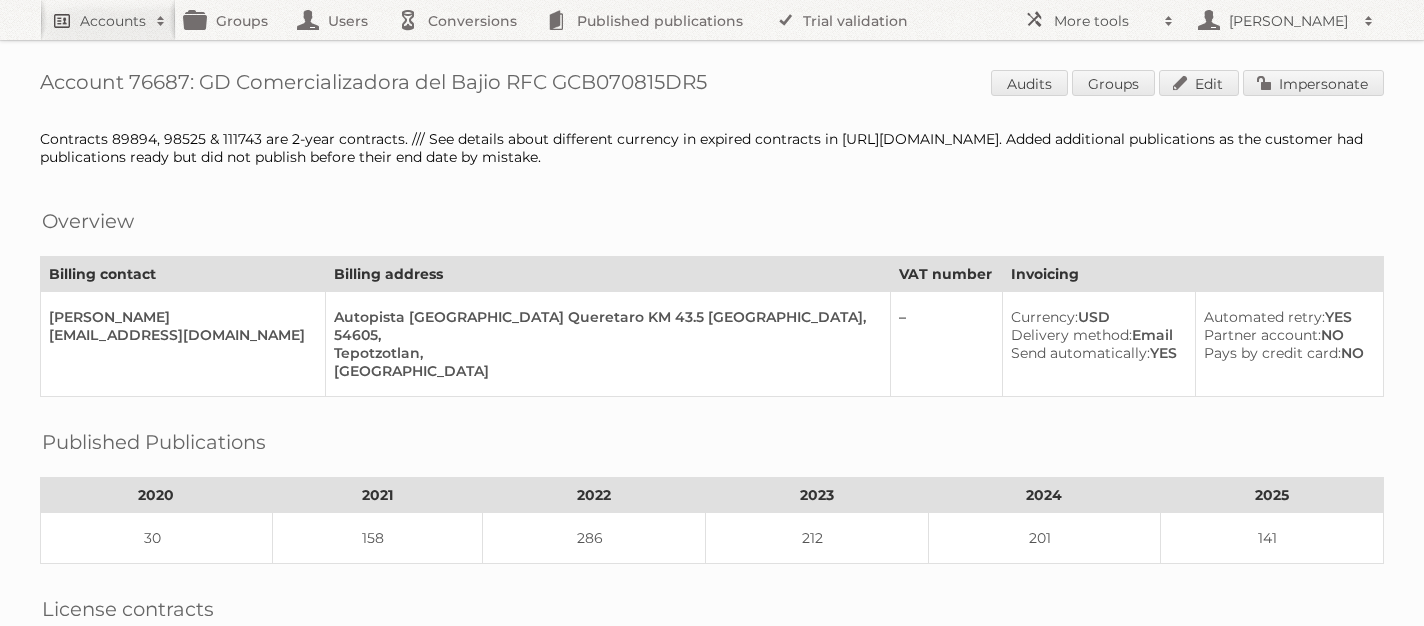 click on "Accounts" at bounding box center [113, 21] 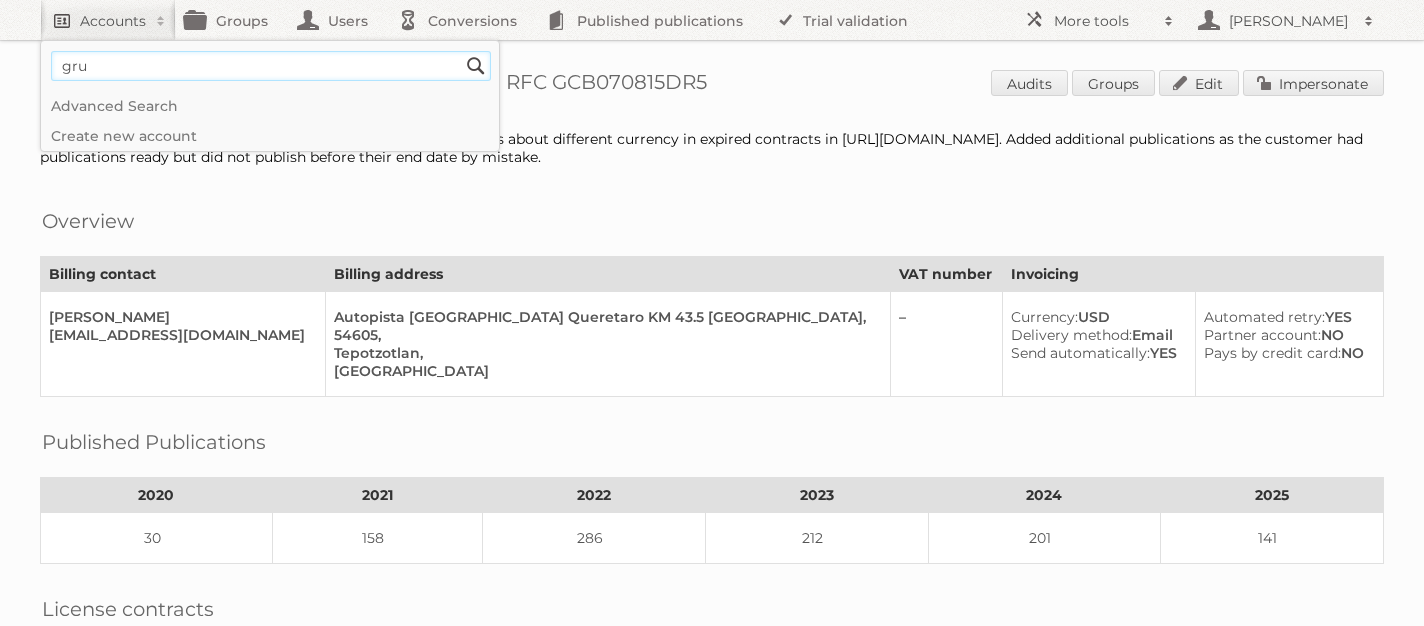 type on "grupo comercial" 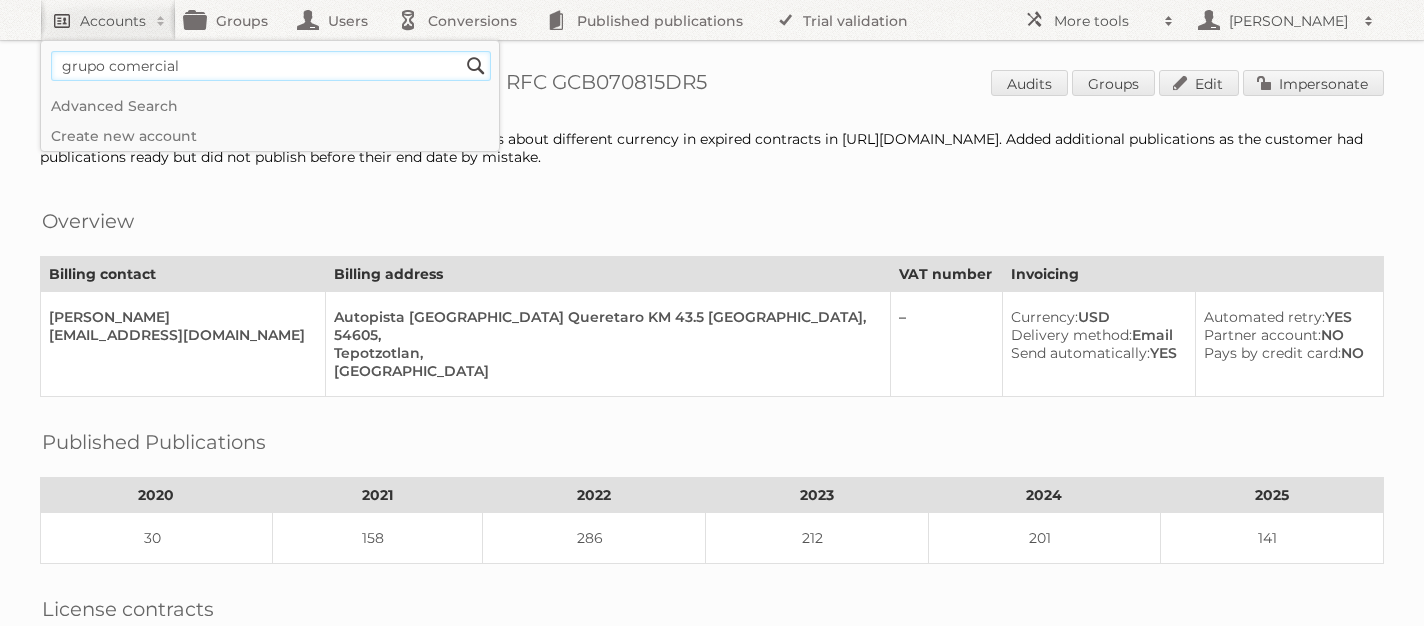 click on "Search" at bounding box center (476, 66) 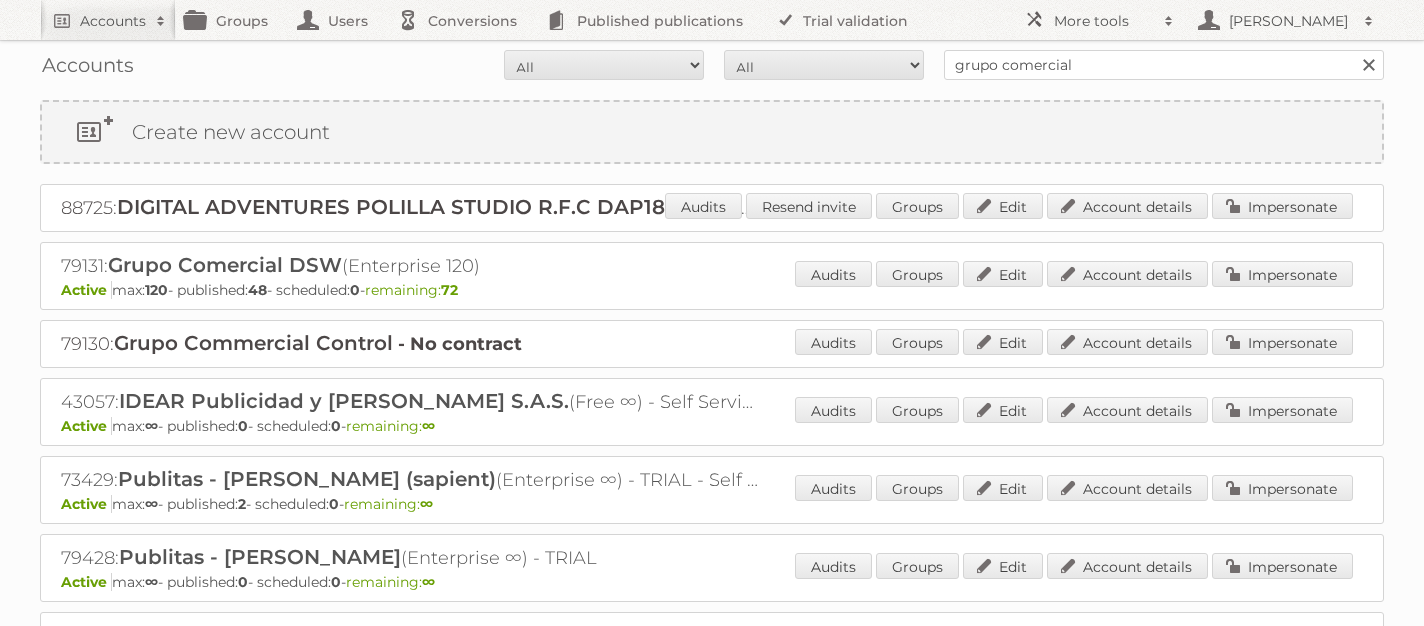 scroll, scrollTop: 0, scrollLeft: 0, axis: both 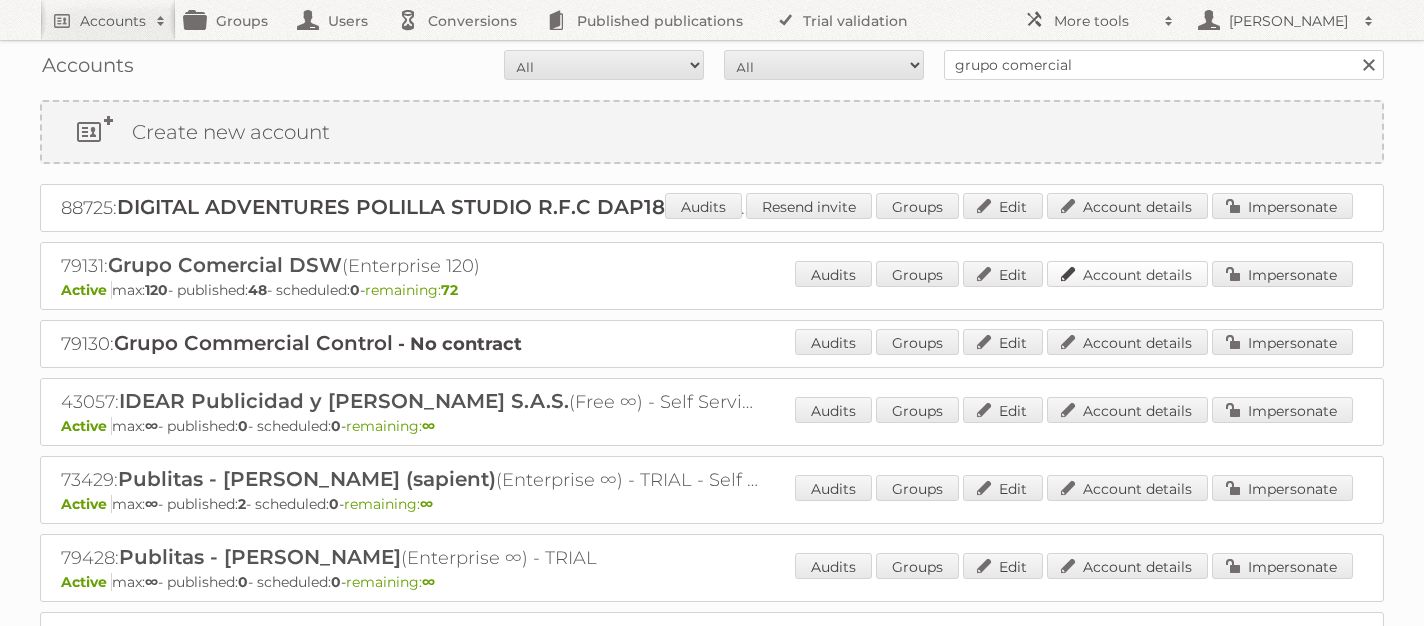 click on "Account details" at bounding box center (1127, 274) 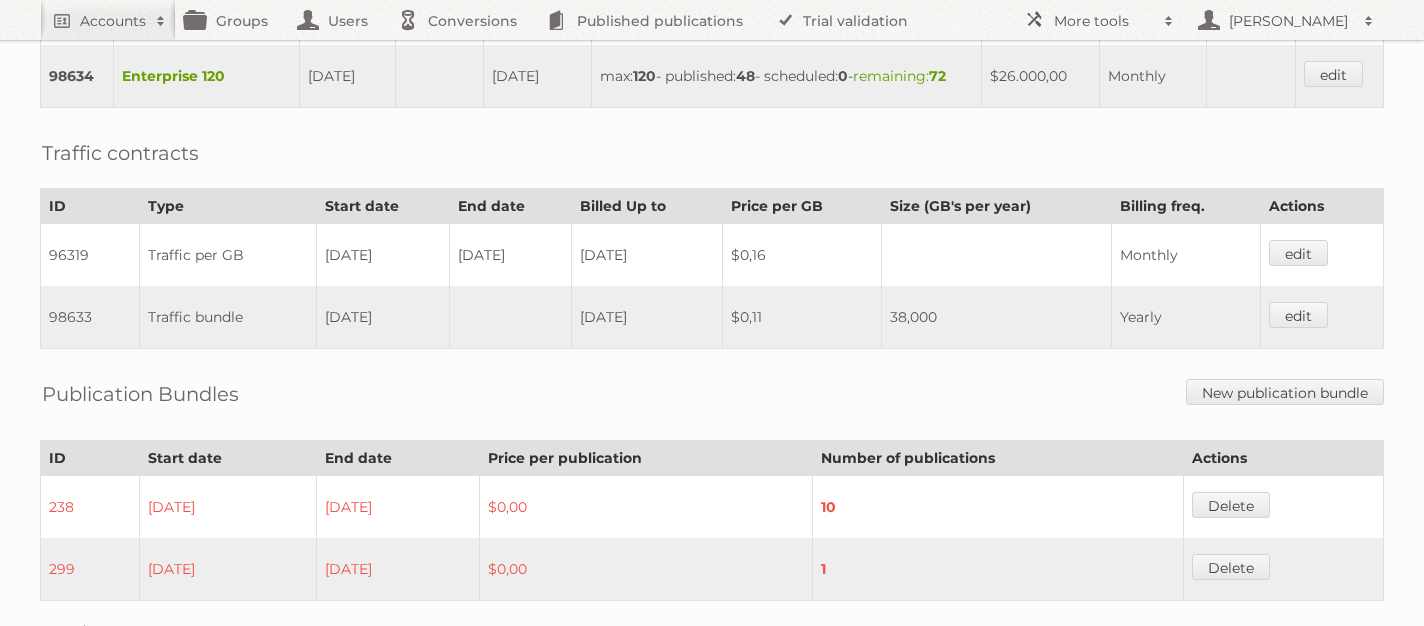 scroll, scrollTop: 962, scrollLeft: 0, axis: vertical 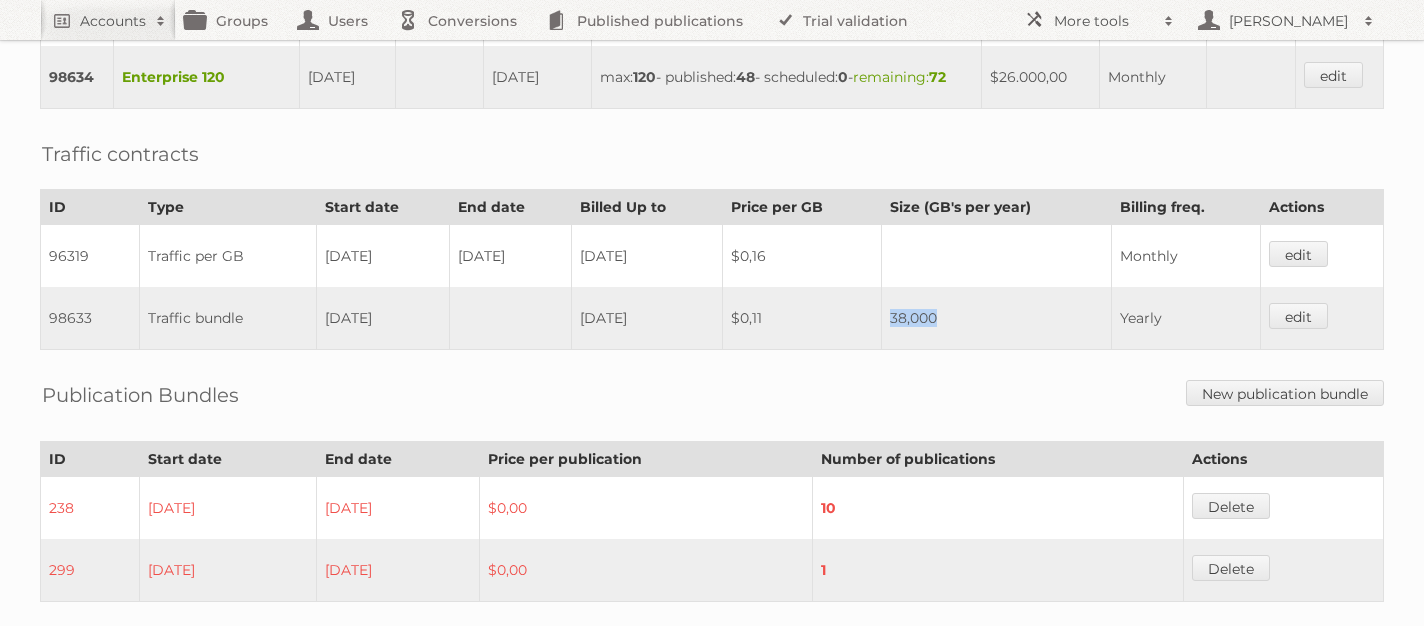 drag, startPoint x: 946, startPoint y: 335, endPoint x: 896, endPoint y: 335, distance: 50 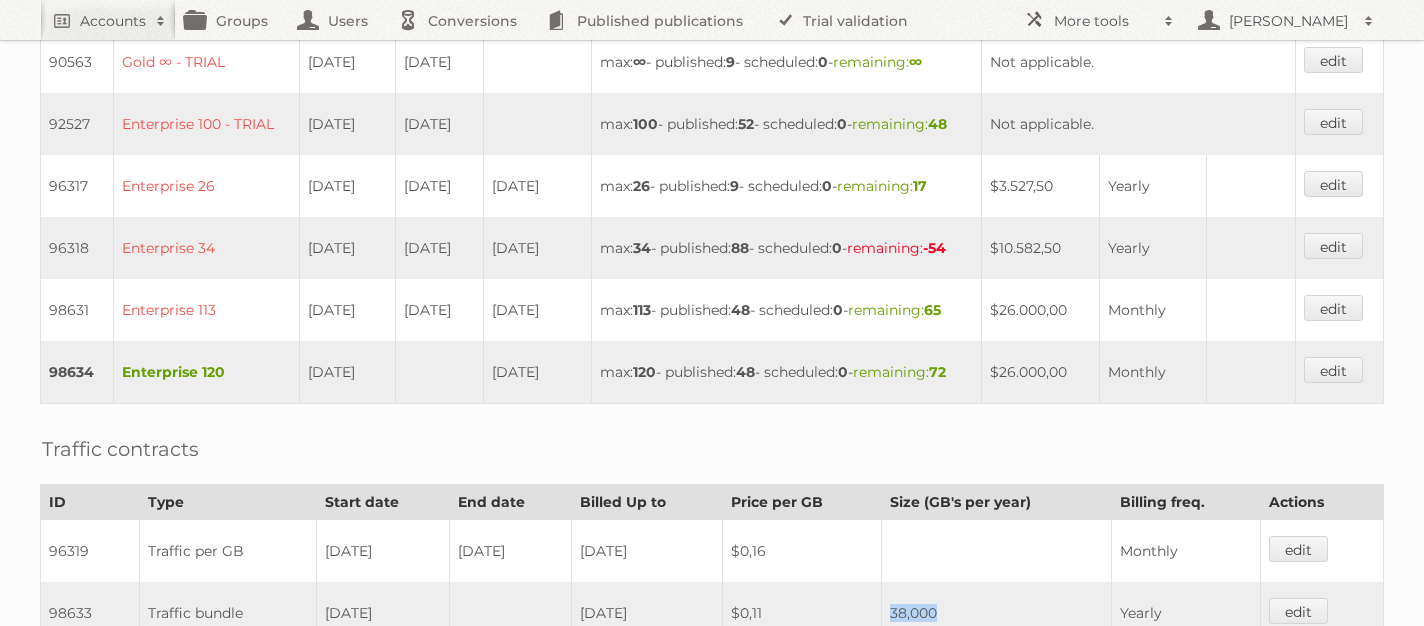 scroll, scrollTop: 737, scrollLeft: 0, axis: vertical 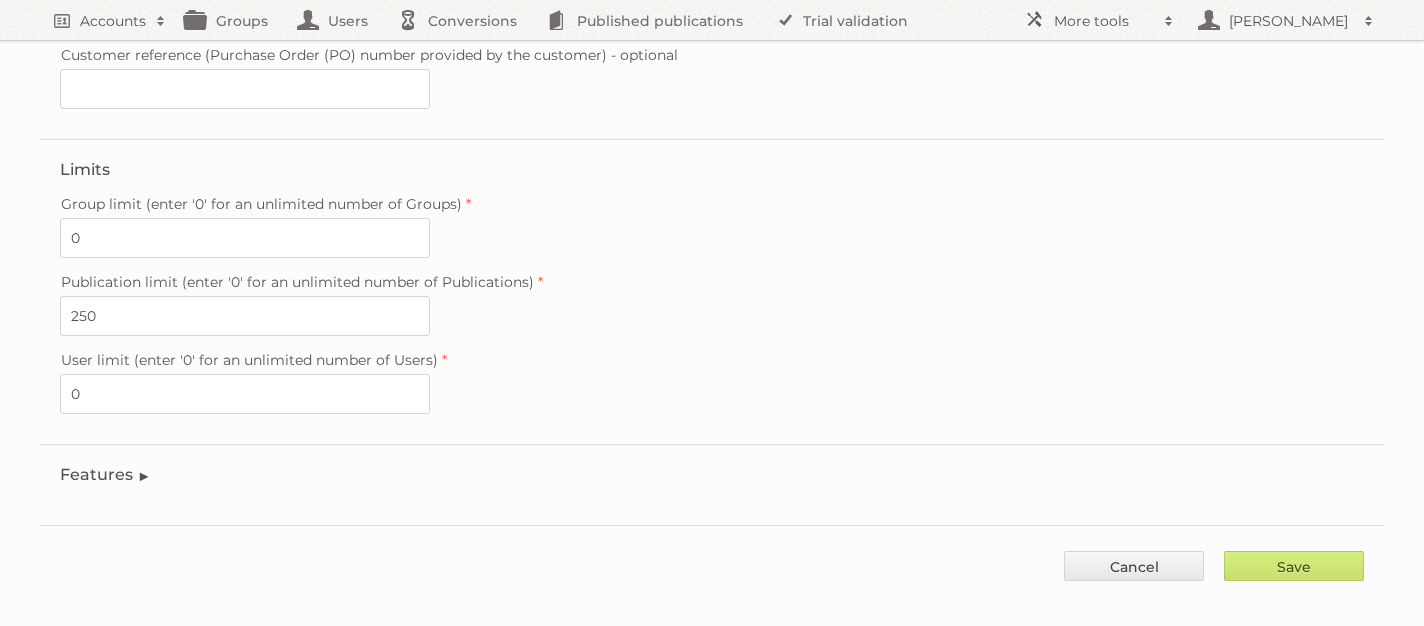 click on "Features" at bounding box center [105, 474] 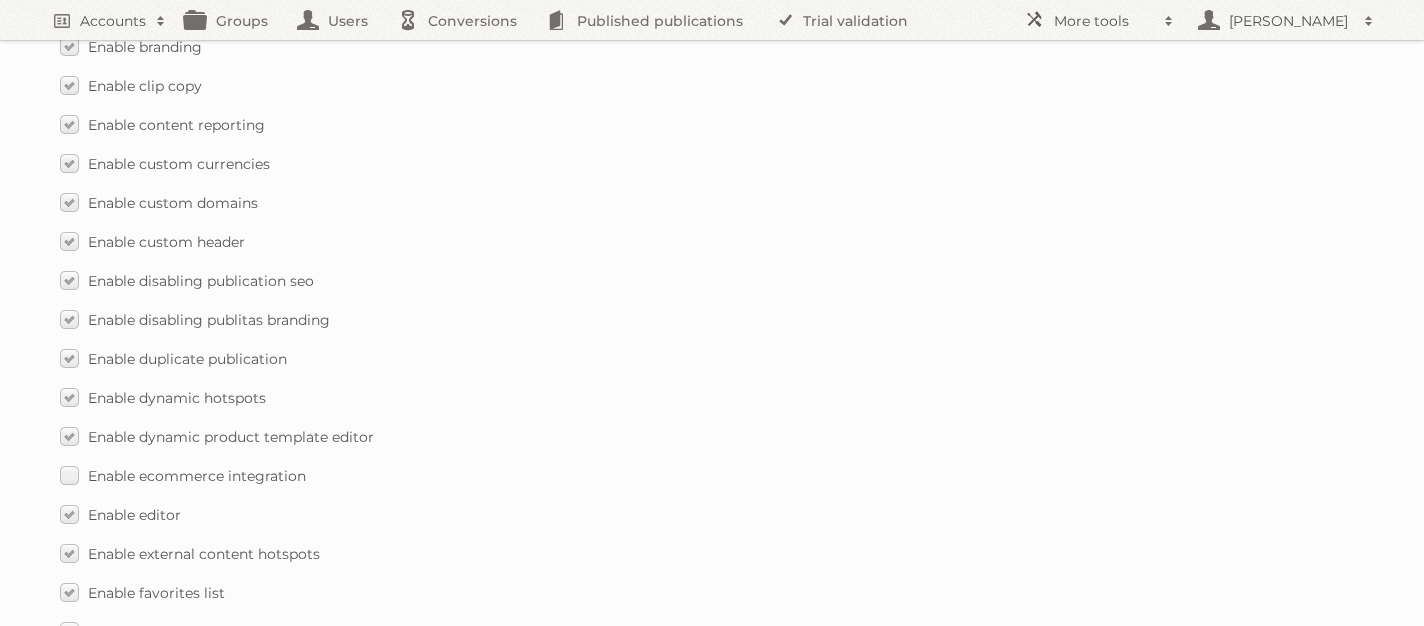 scroll, scrollTop: 1394, scrollLeft: 0, axis: vertical 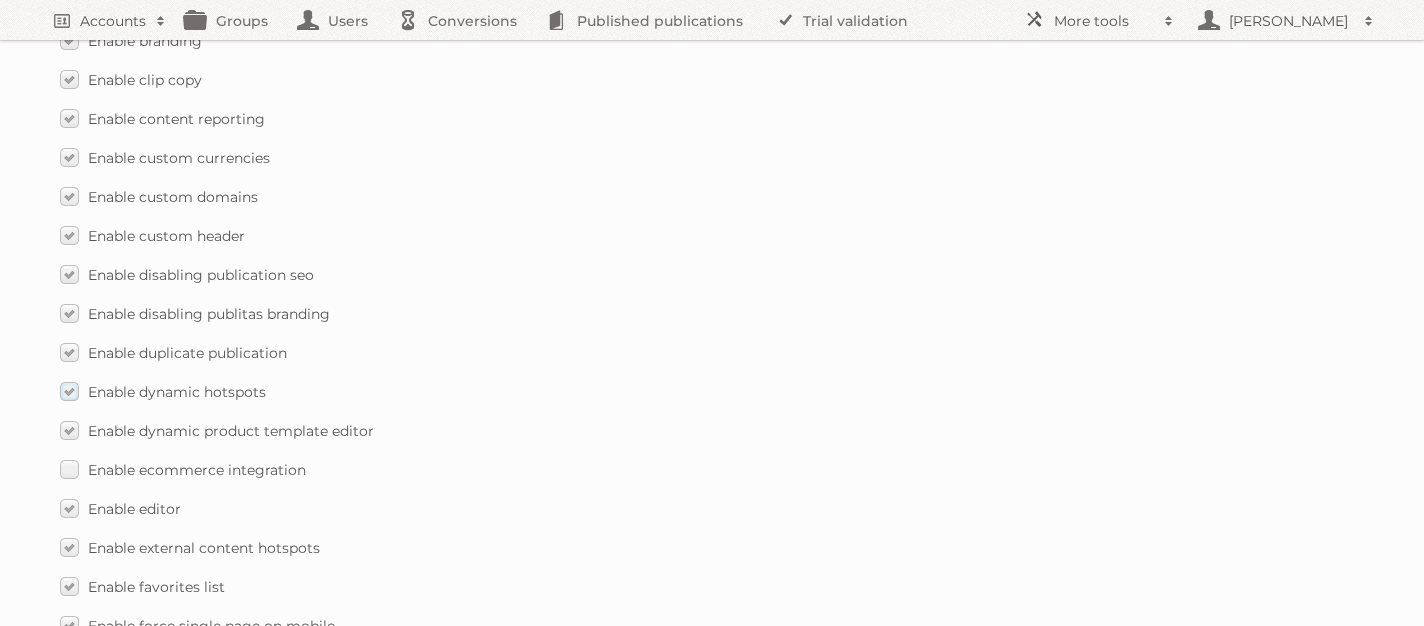 click on "Enable dynamic hotspots" at bounding box center [163, 391] 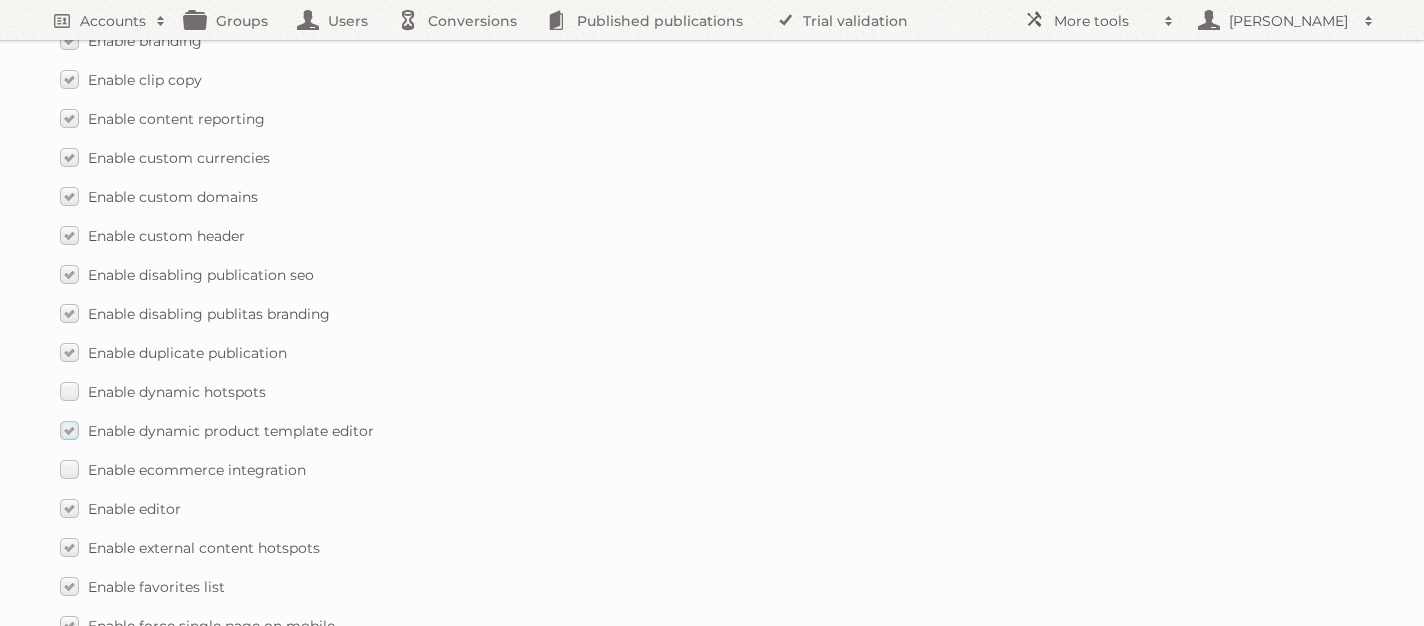 click on "Enable dynamic product template editor" at bounding box center [217, 430] 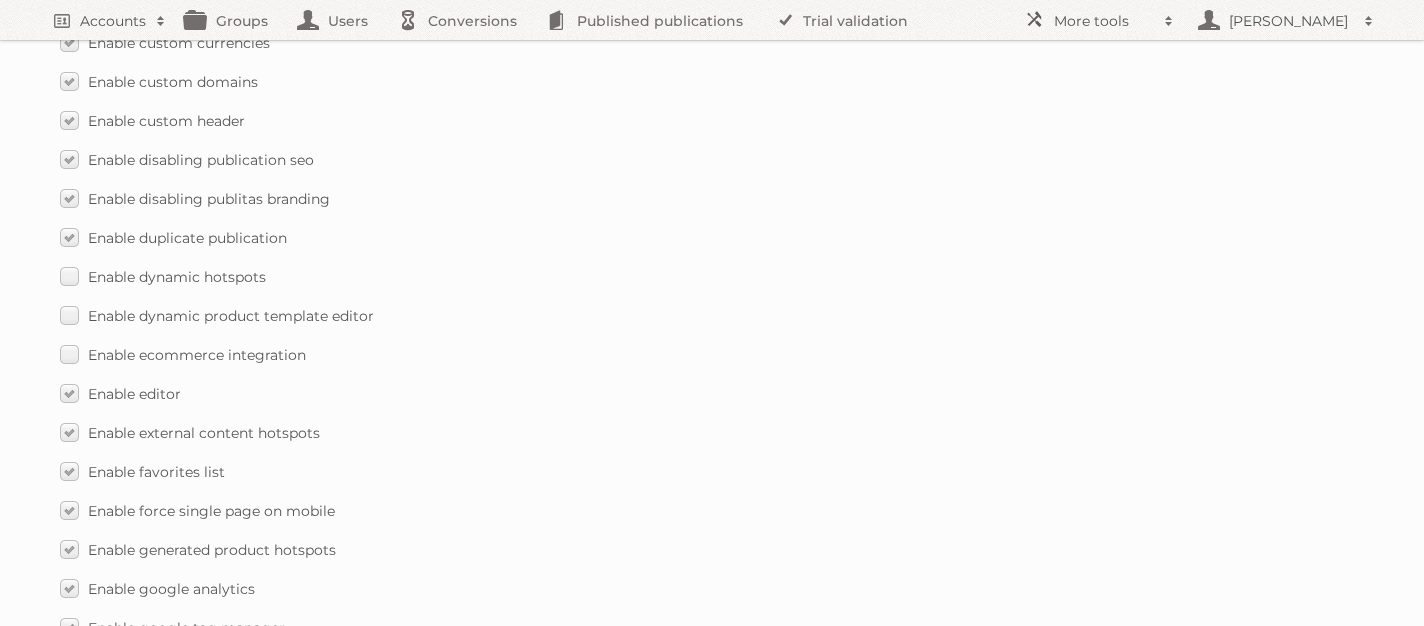 scroll, scrollTop: 1511, scrollLeft: 0, axis: vertical 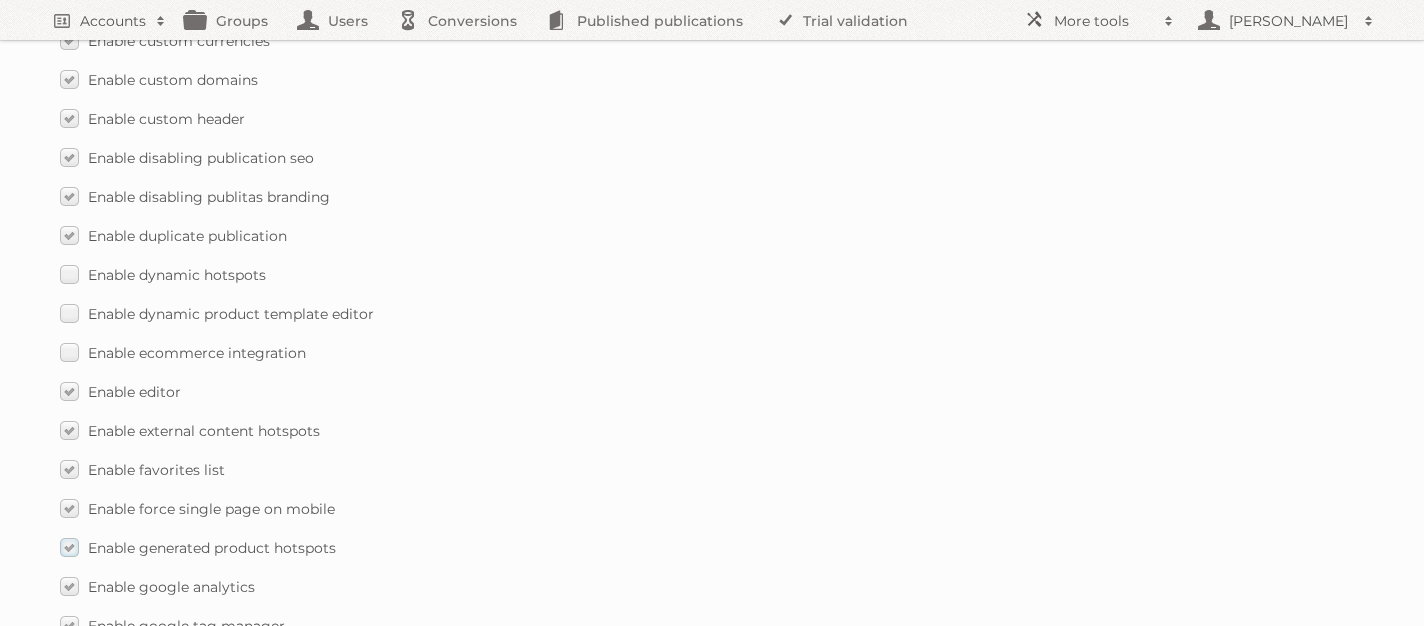 click on "Enable generated product hotspots" at bounding box center (198, 547) 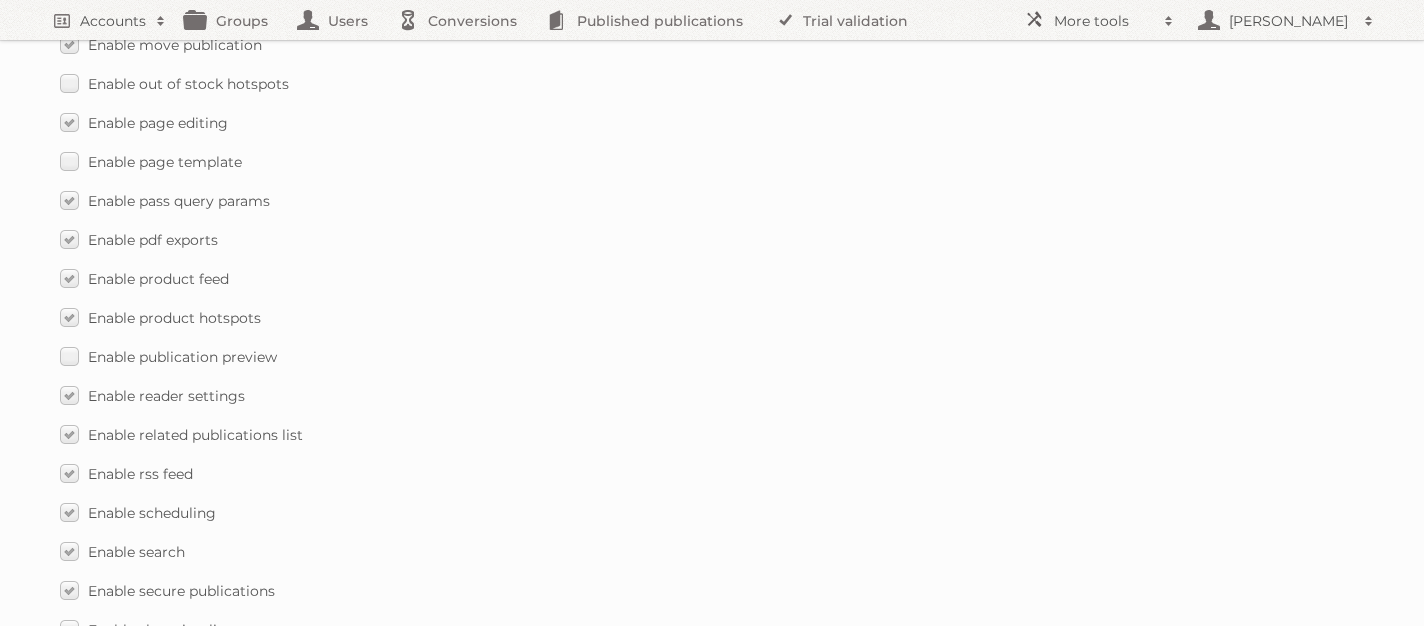 scroll, scrollTop: 3031, scrollLeft: 0, axis: vertical 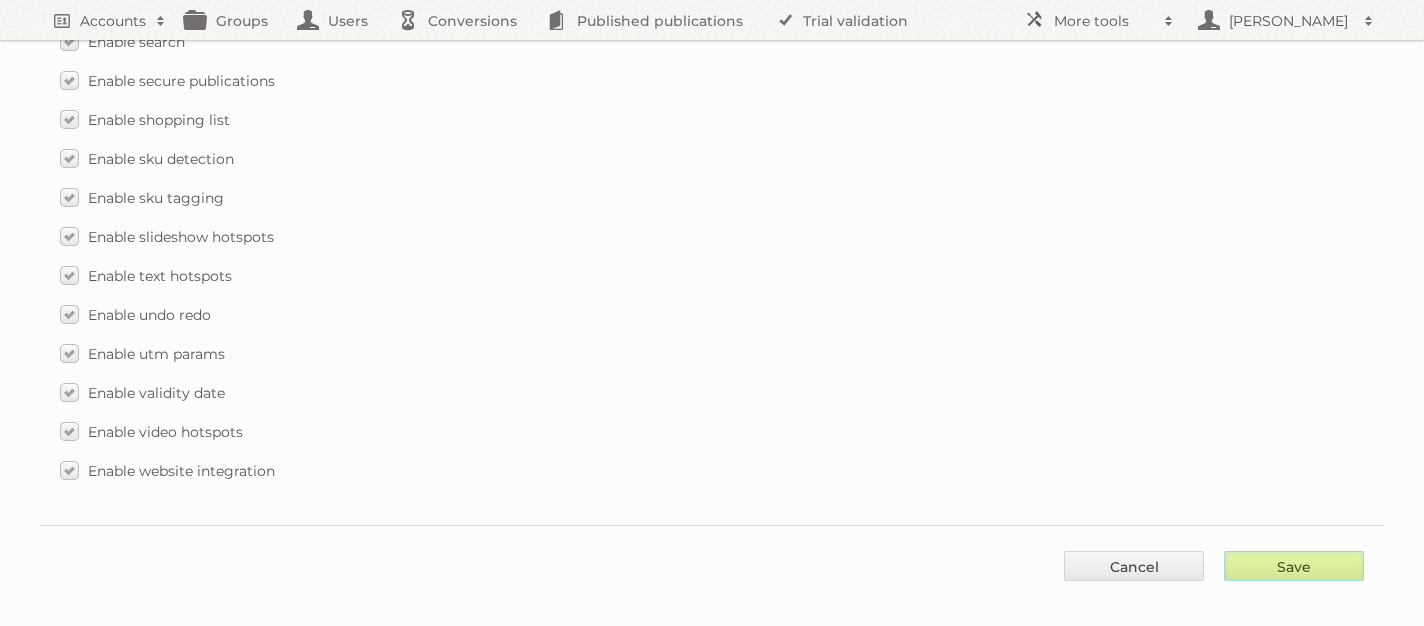 click on "Save" at bounding box center (1294, 566) 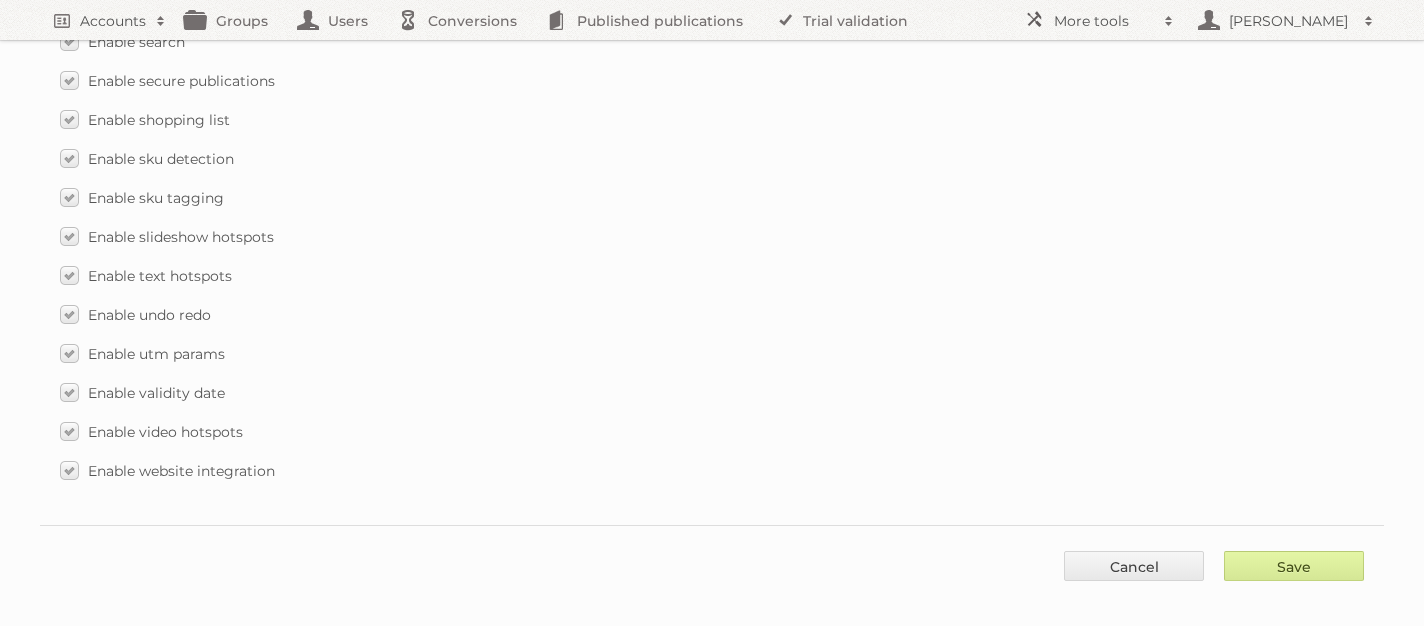 type on "..." 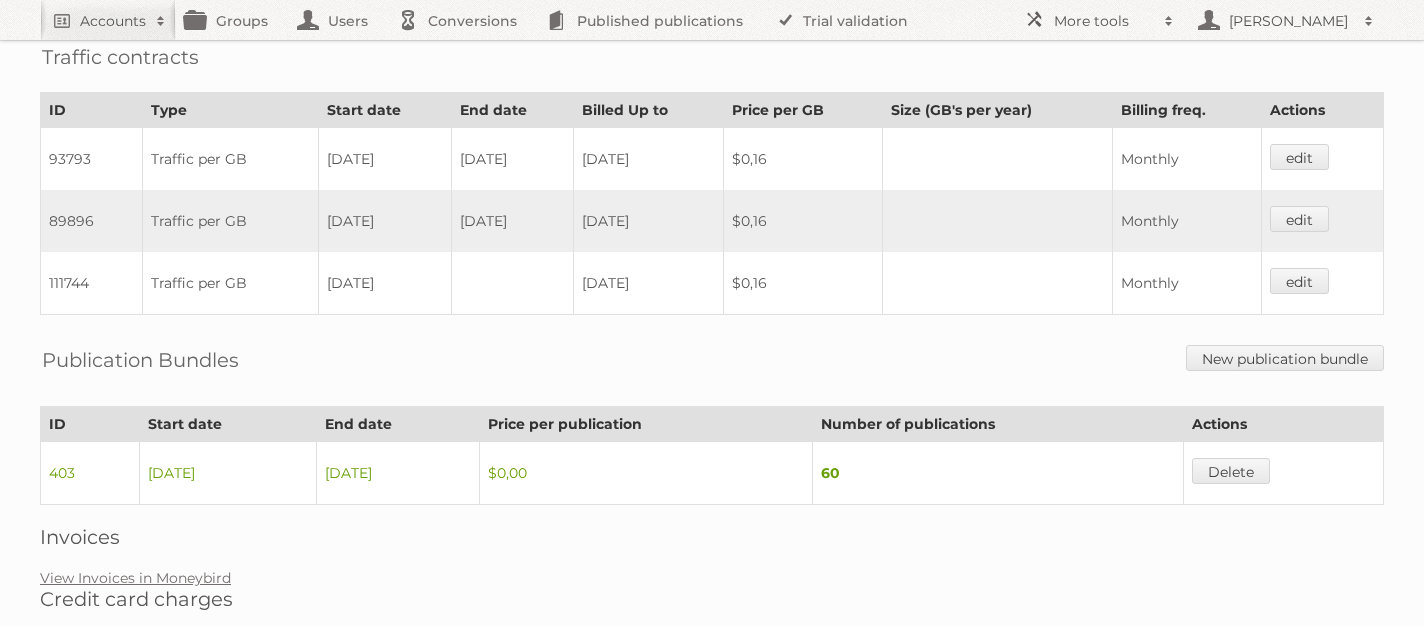 scroll, scrollTop: 1227, scrollLeft: 0, axis: vertical 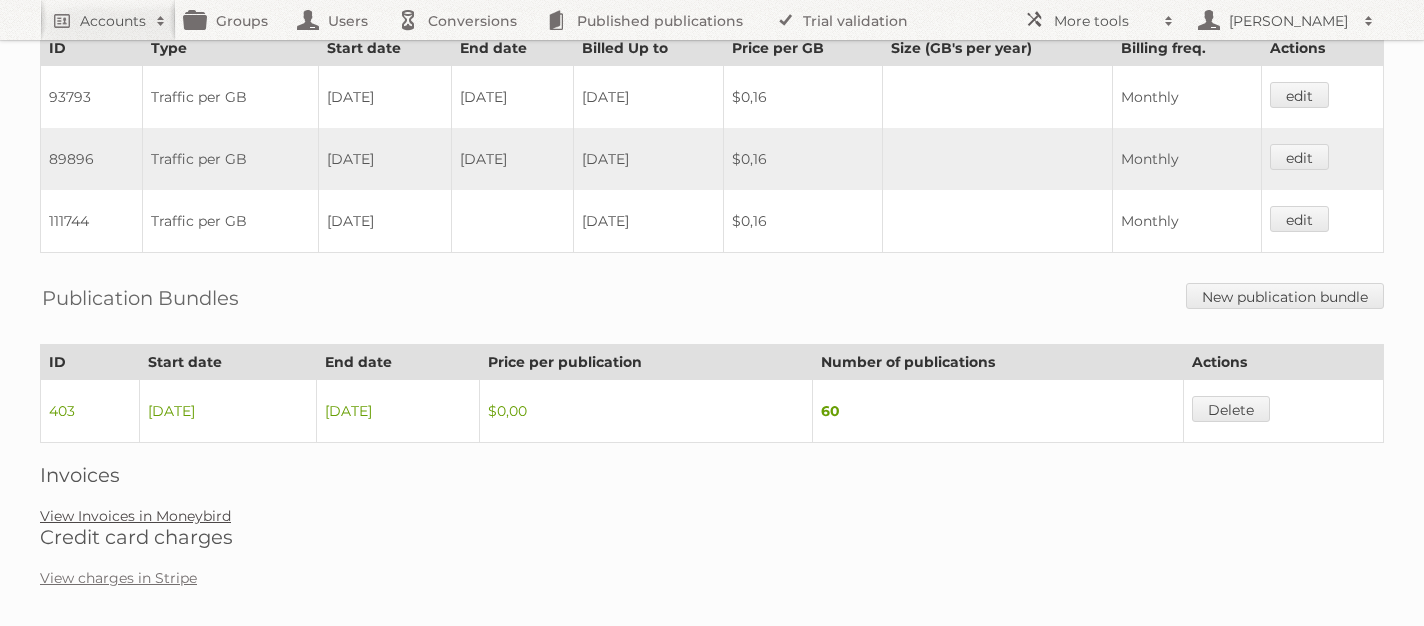 click on "View Invoices in Moneybird" at bounding box center [135, 516] 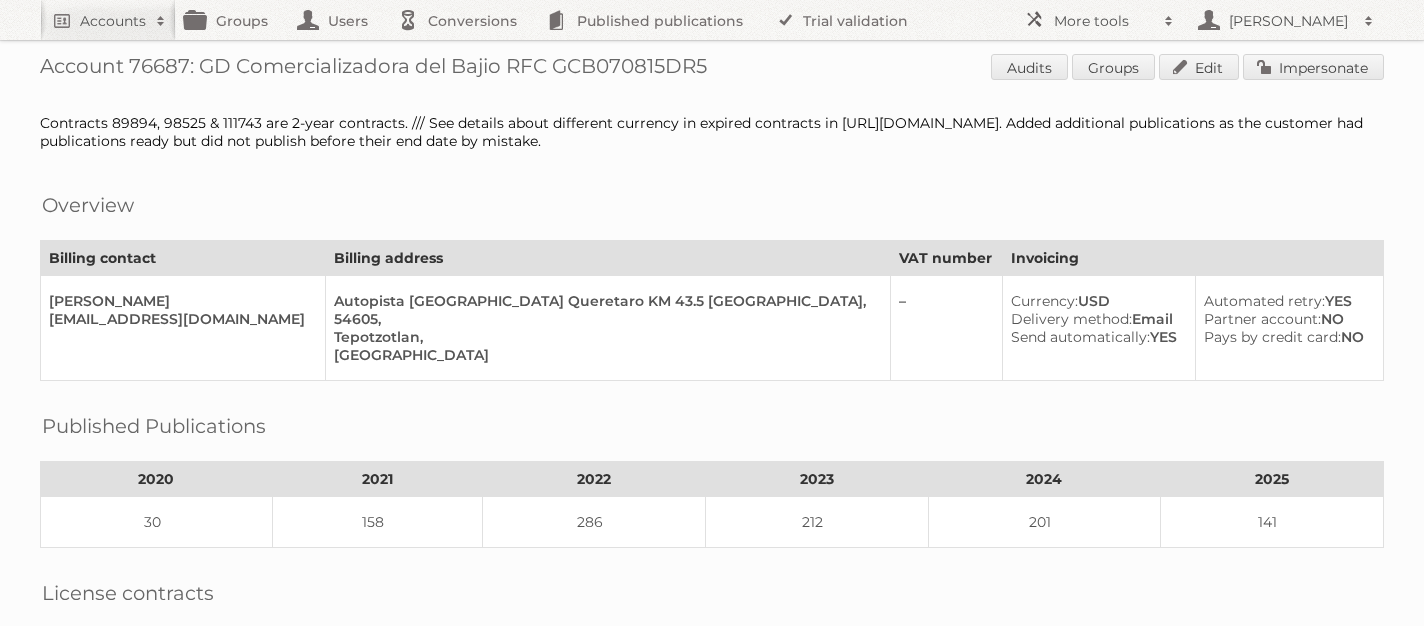 scroll, scrollTop: 0, scrollLeft: 0, axis: both 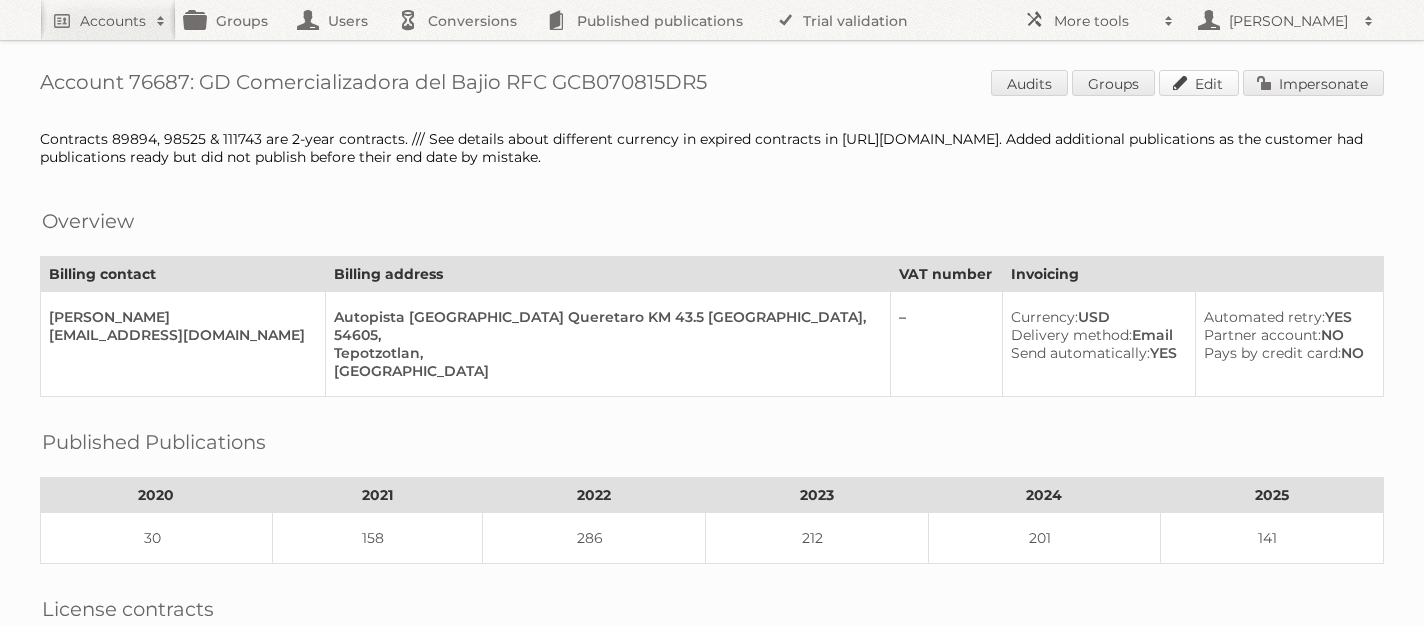 click on "Edit" at bounding box center [1199, 83] 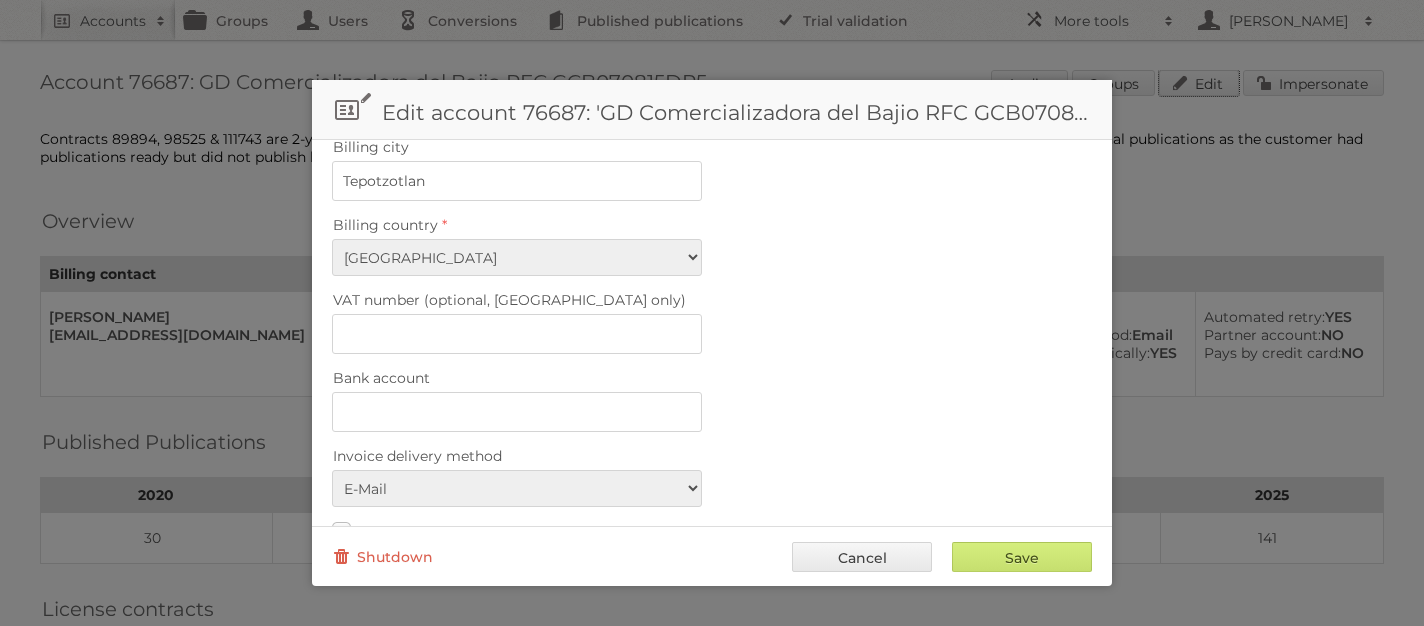 scroll, scrollTop: 1041, scrollLeft: 0, axis: vertical 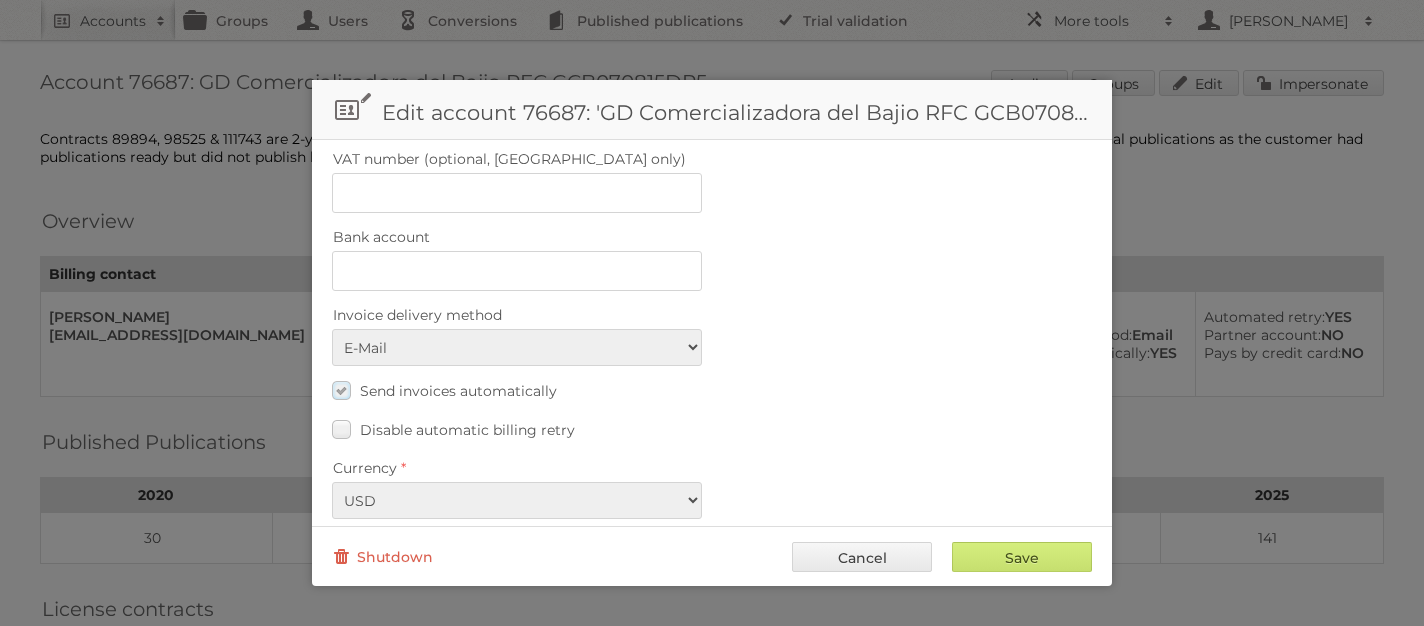 click on "Send invoices automatically" at bounding box center (444, 390) 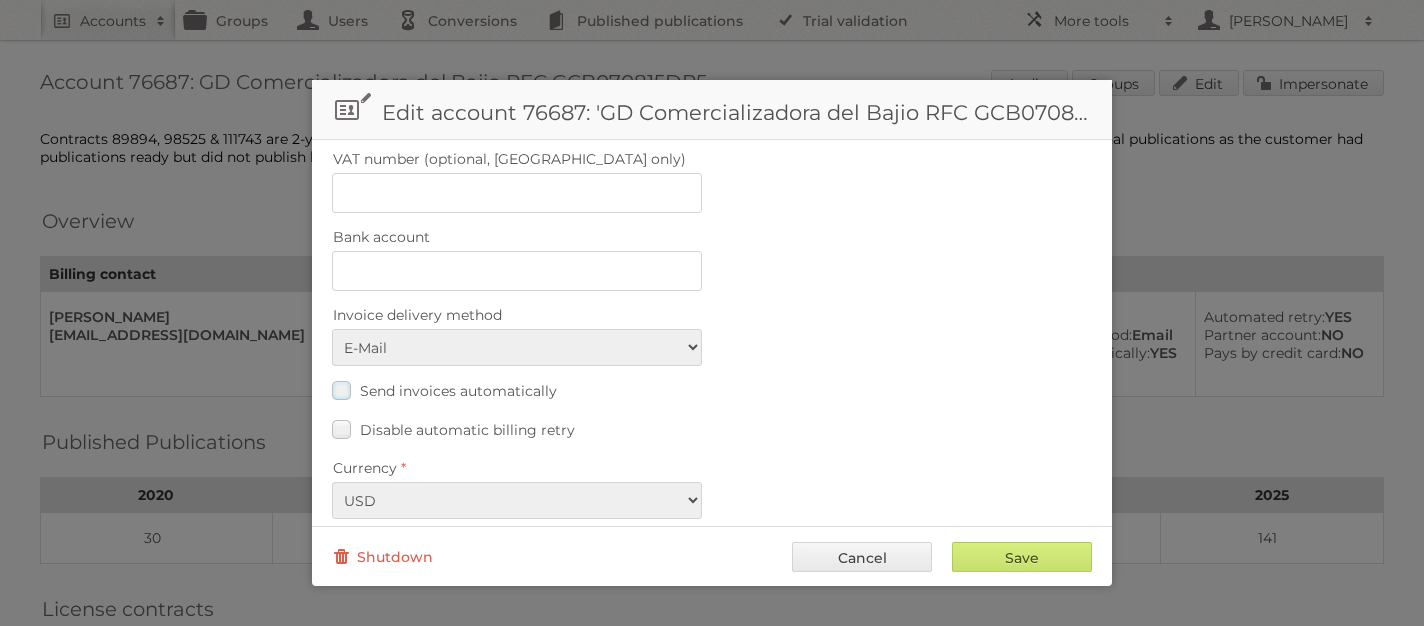 click on "Send invoices automatically" at bounding box center [444, 390] 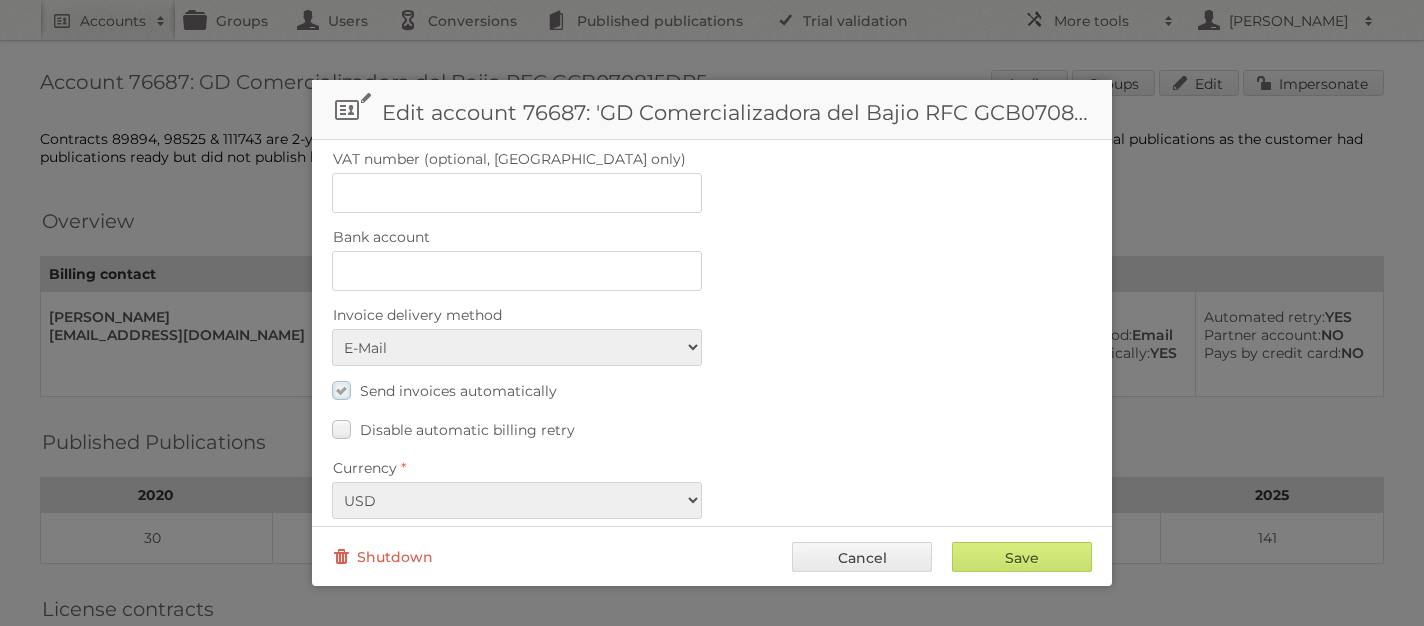 click on "Send invoices automatically" at bounding box center (444, 390) 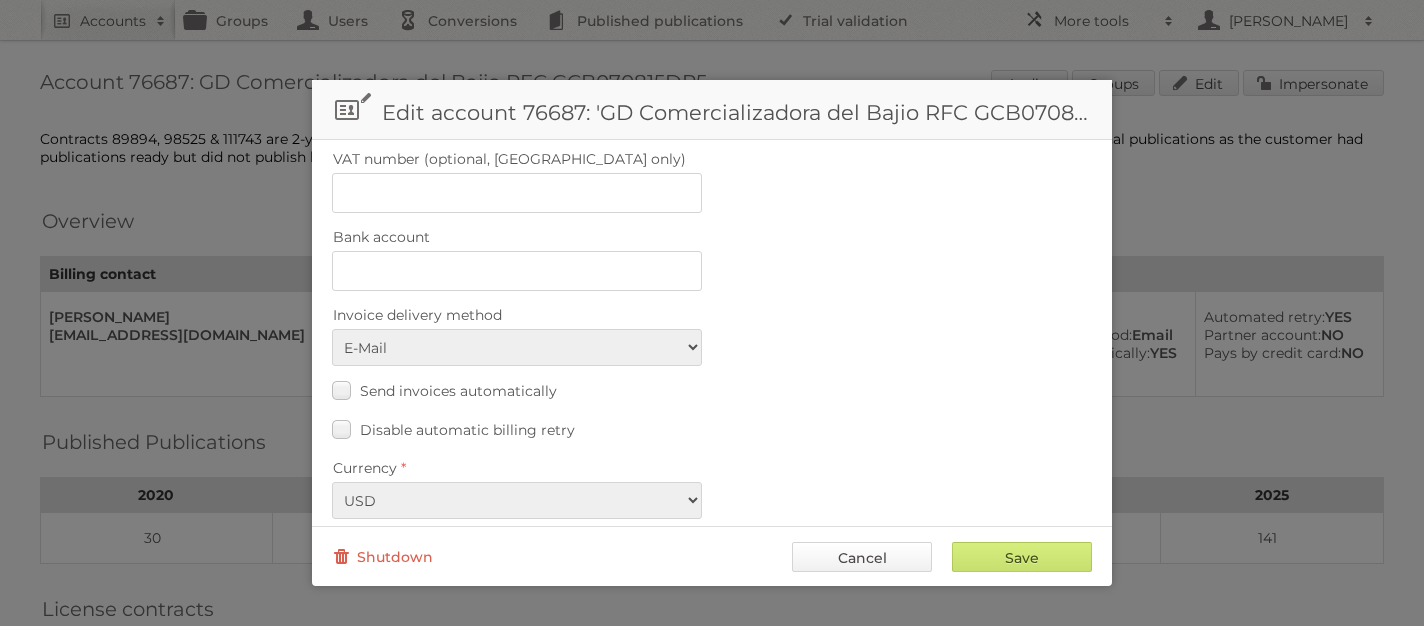 click on "Cancel" at bounding box center [862, 557] 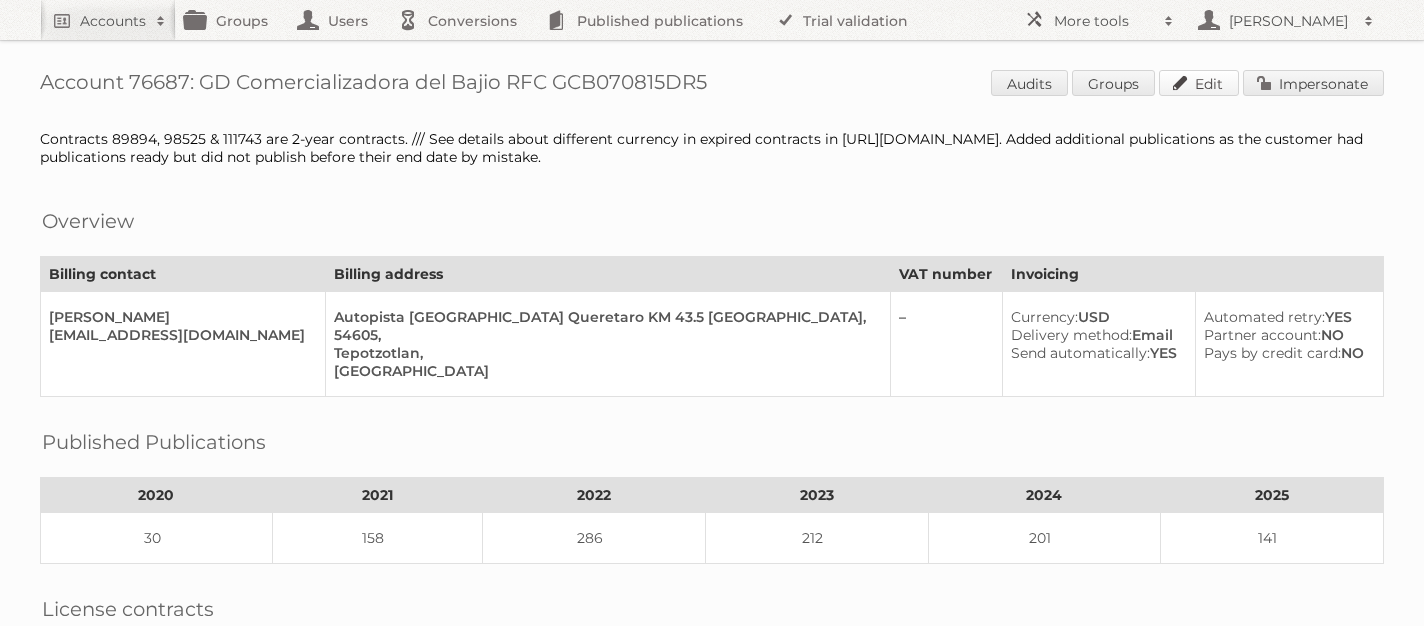 click on "Edit" at bounding box center [1199, 83] 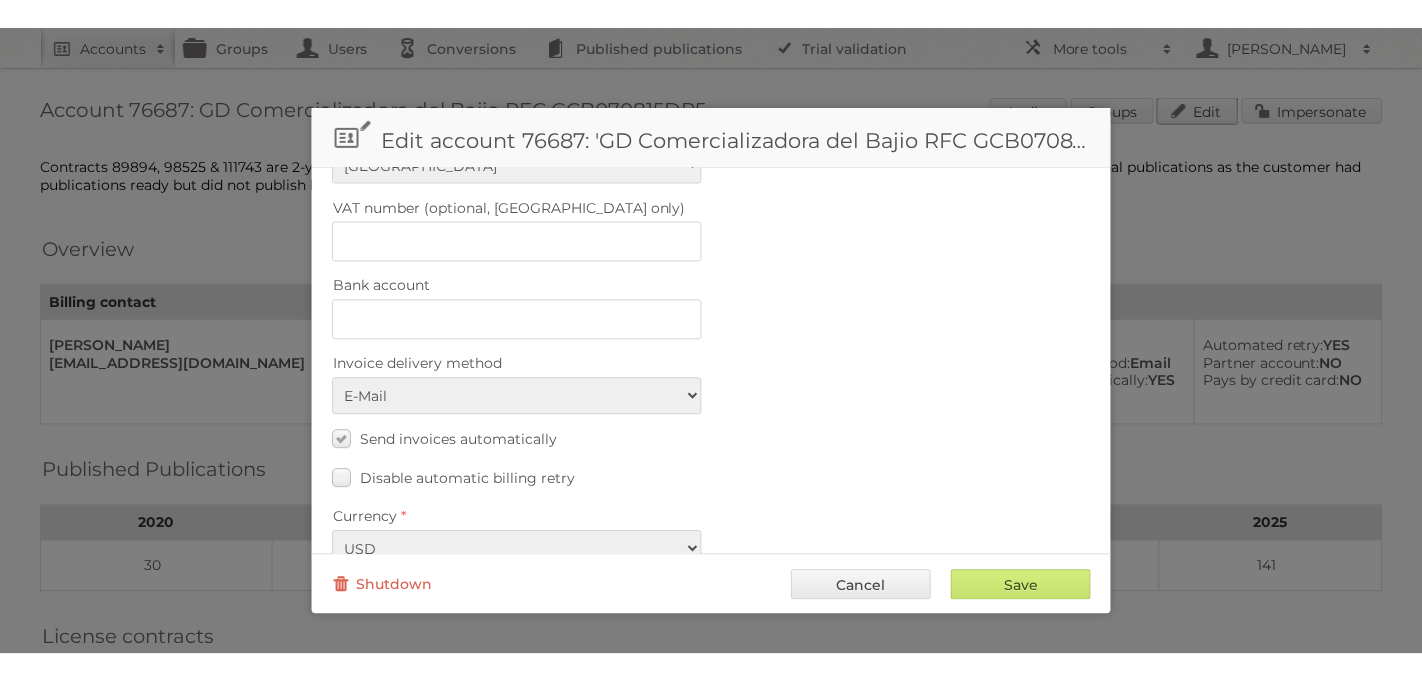 scroll, scrollTop: 1041, scrollLeft: 0, axis: vertical 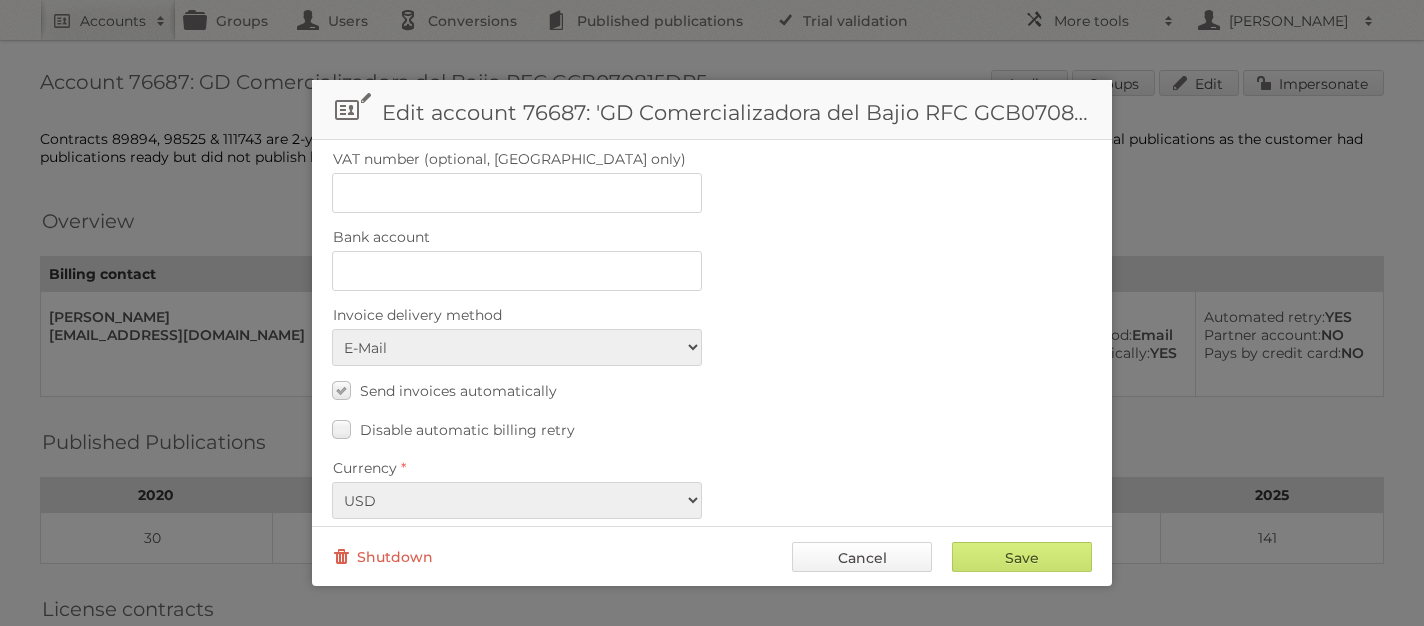 click on "Cancel" at bounding box center [862, 557] 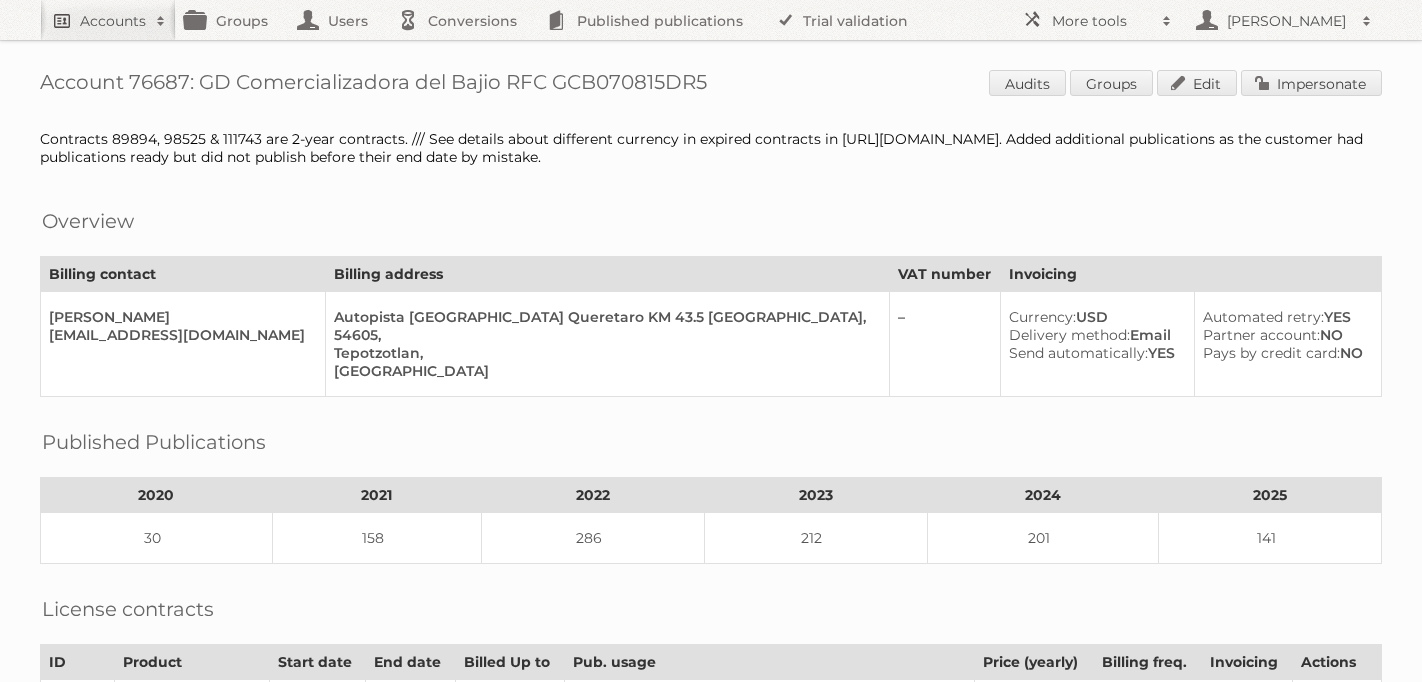click on "Accounts" at bounding box center [113, 21] 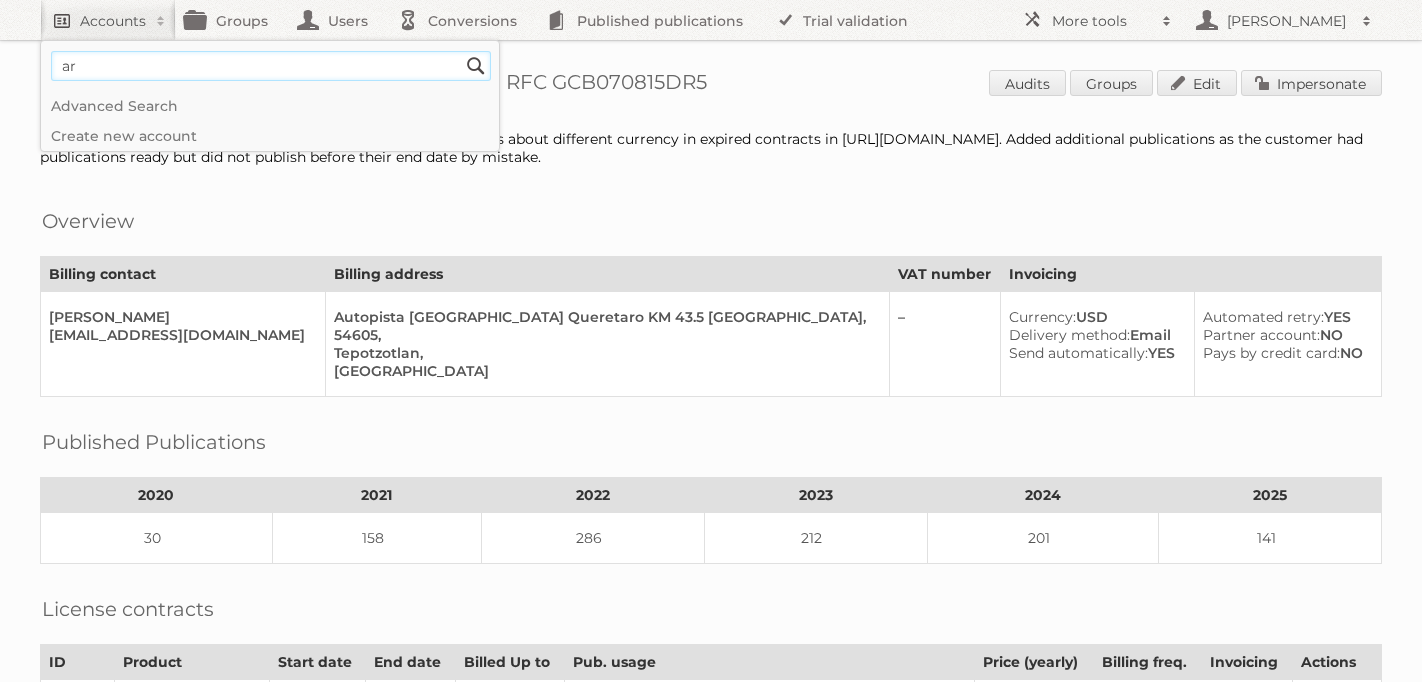 type on "Arhaus" 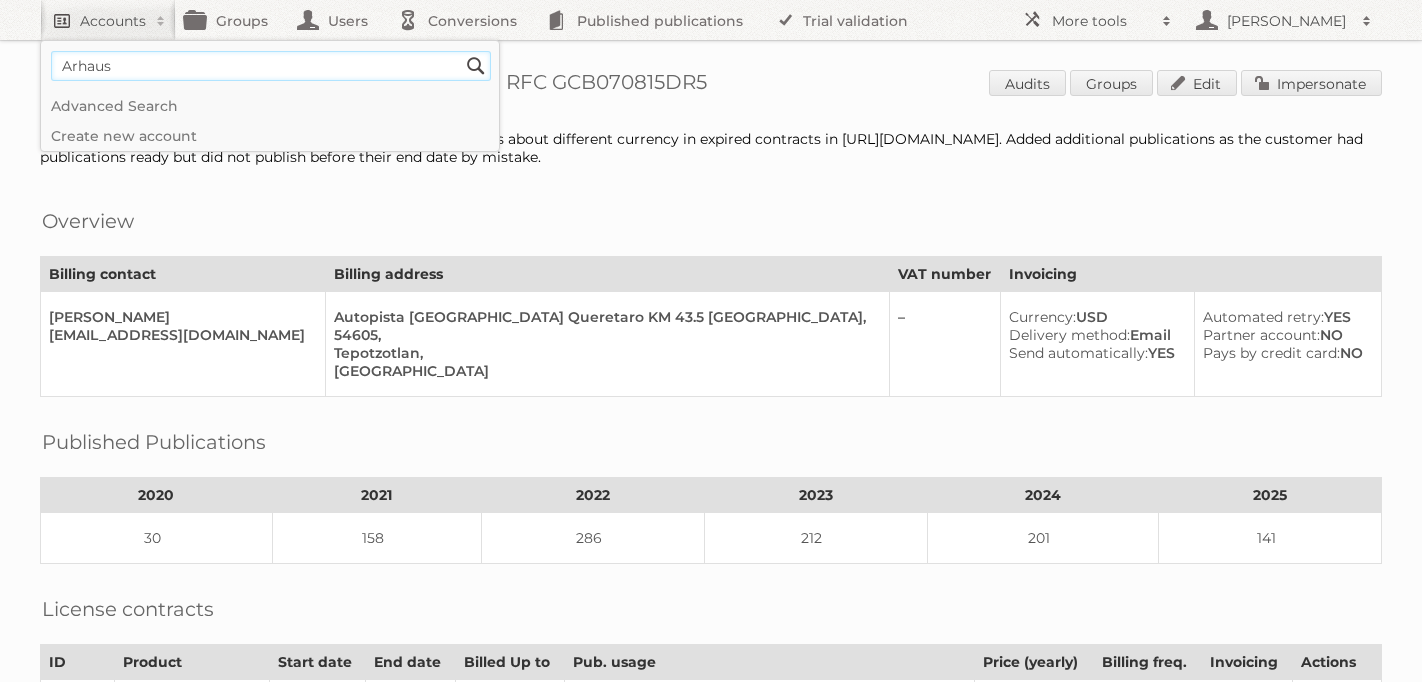 click on "Search" at bounding box center [476, 66] 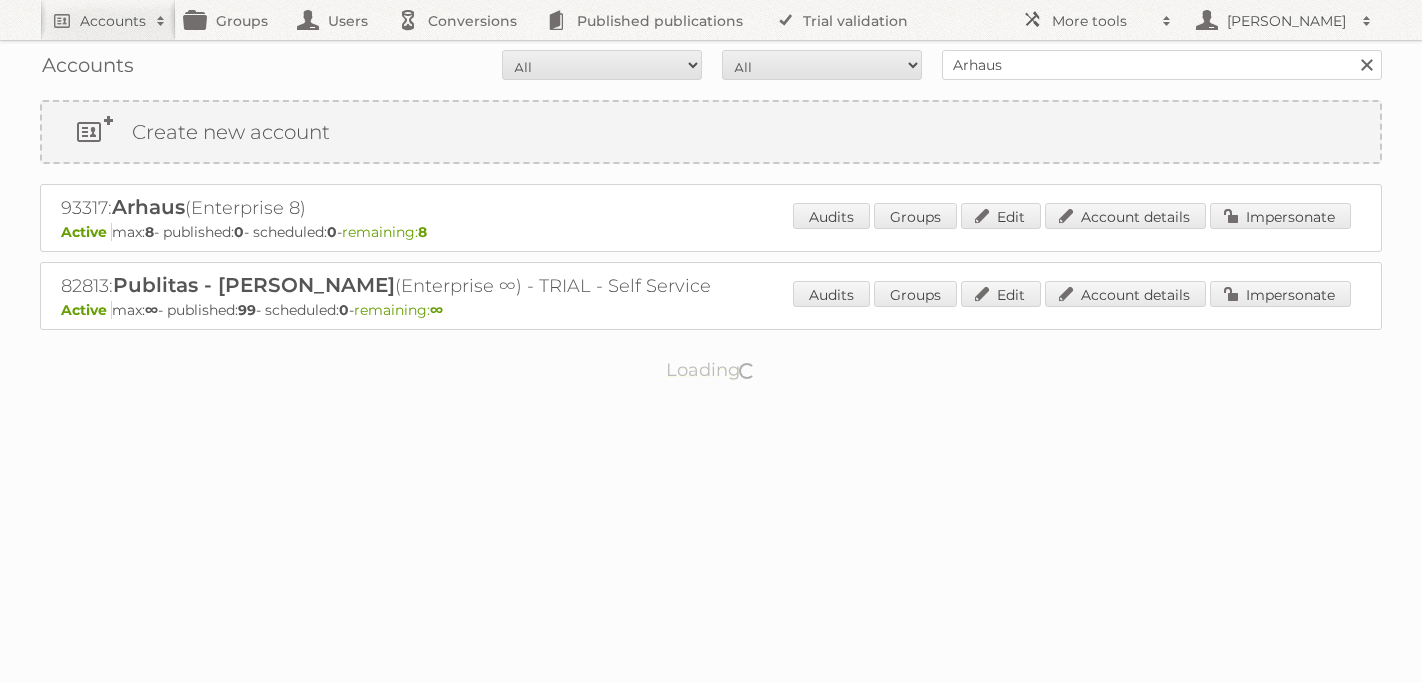 scroll, scrollTop: 0, scrollLeft: 0, axis: both 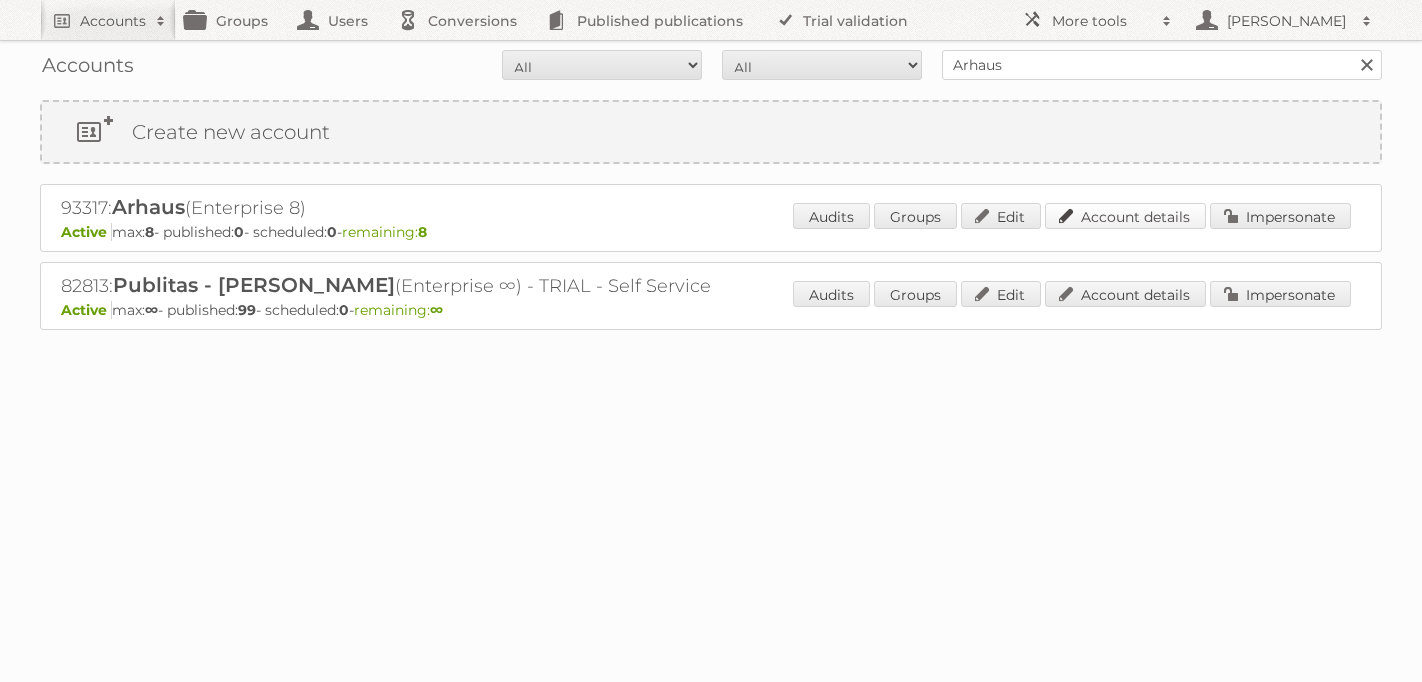 click on "Account details" at bounding box center [1125, 216] 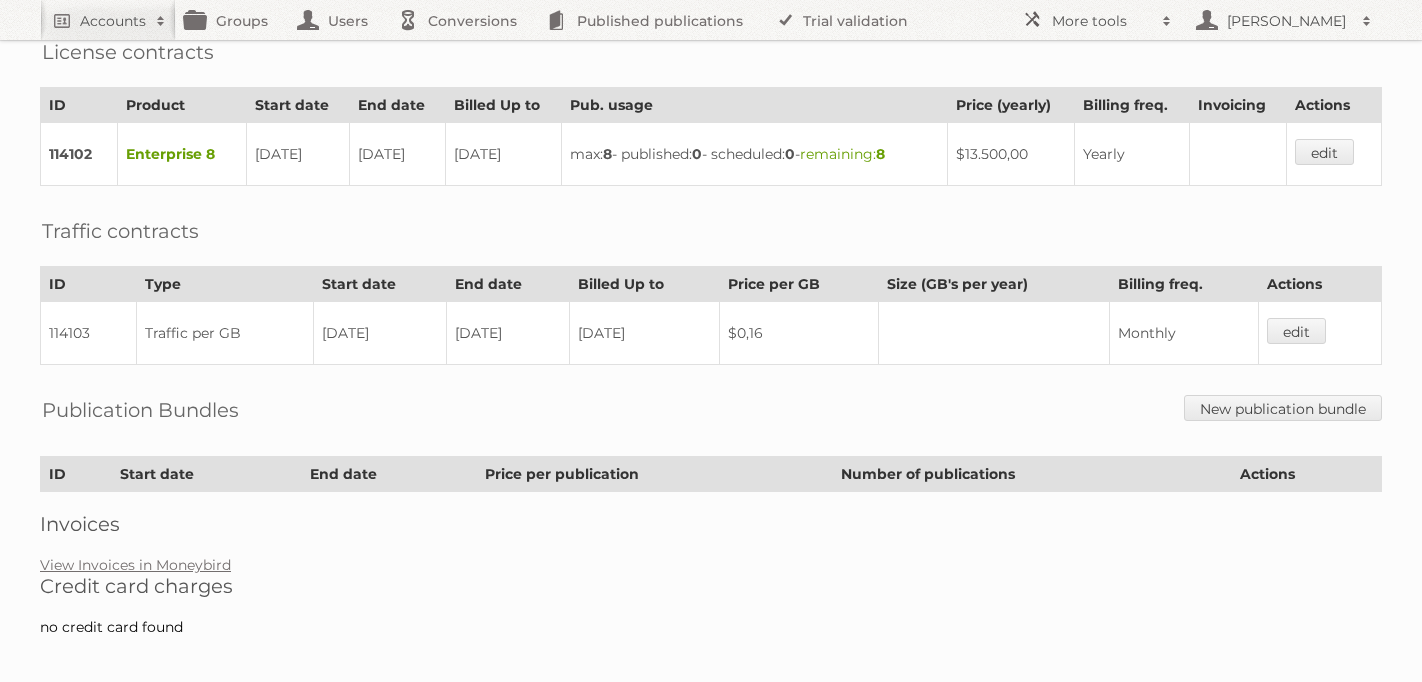 scroll, scrollTop: 0, scrollLeft: 0, axis: both 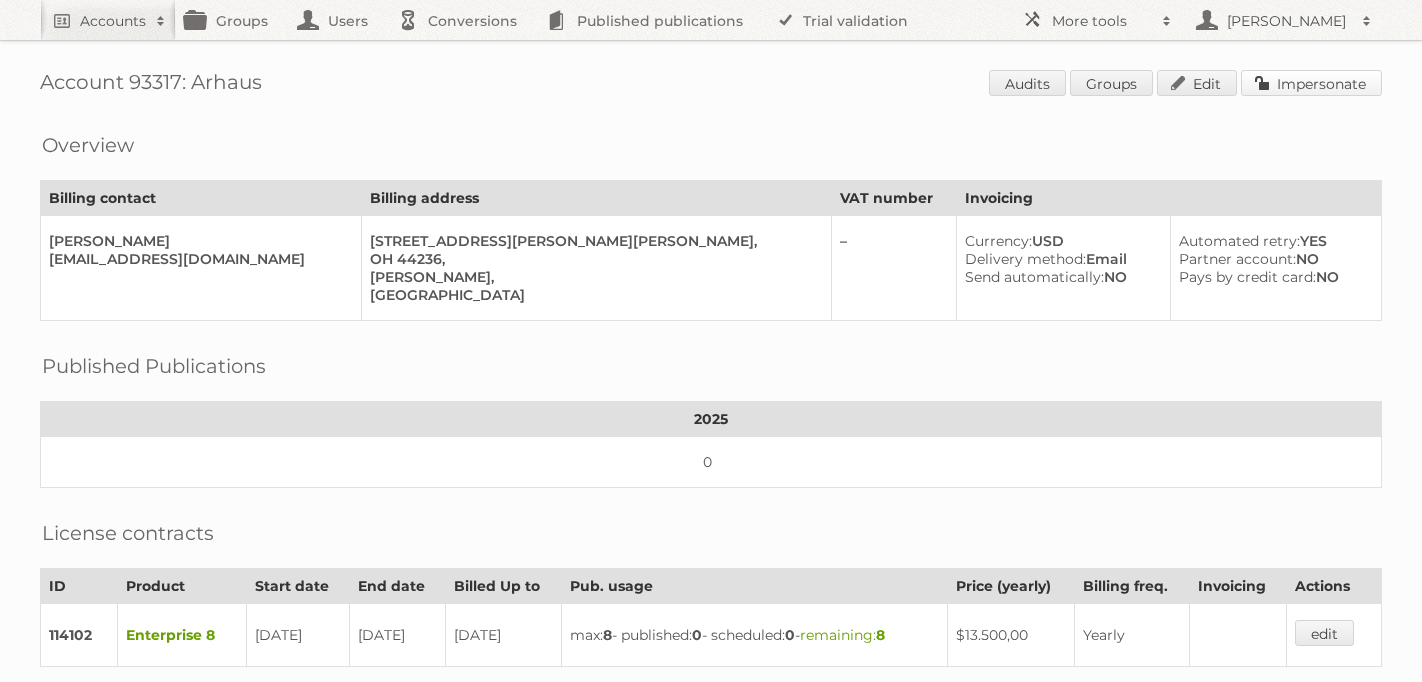 click on "Impersonate" at bounding box center [1311, 83] 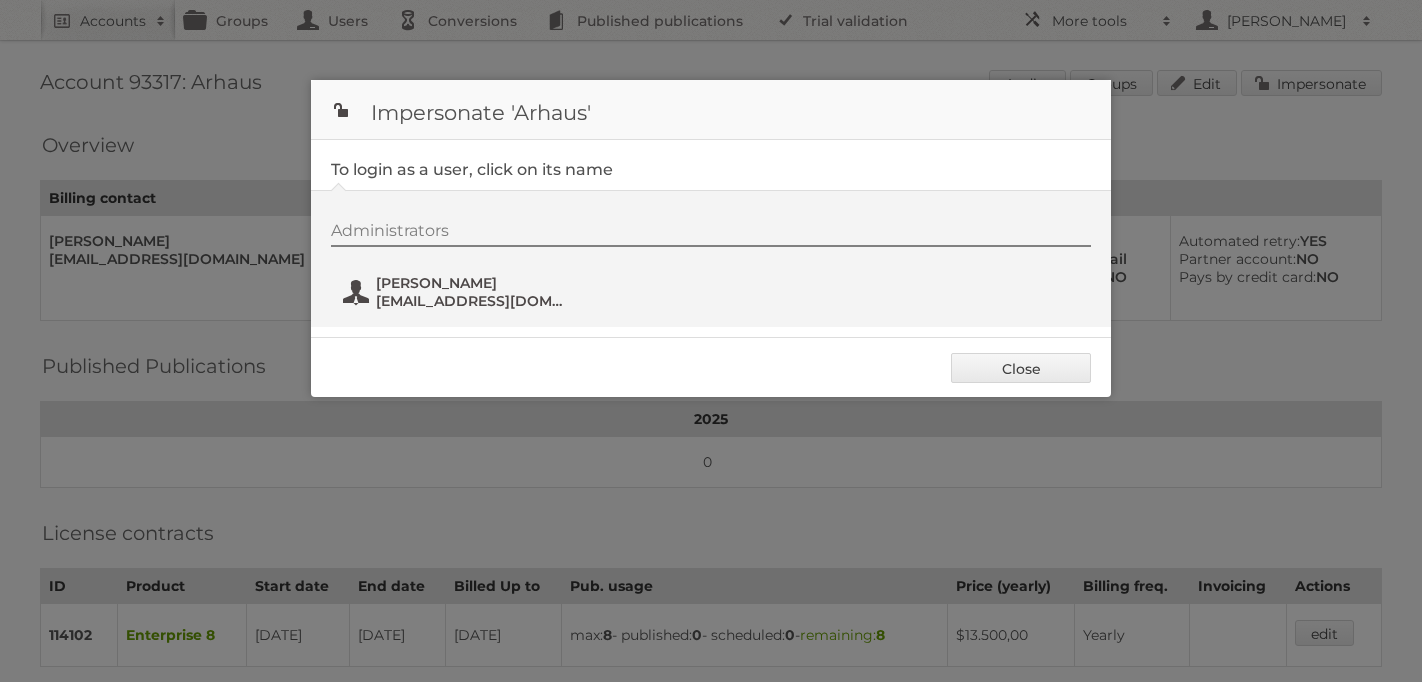 click on "[EMAIL_ADDRESS][DOMAIN_NAME]" at bounding box center (473, 301) 